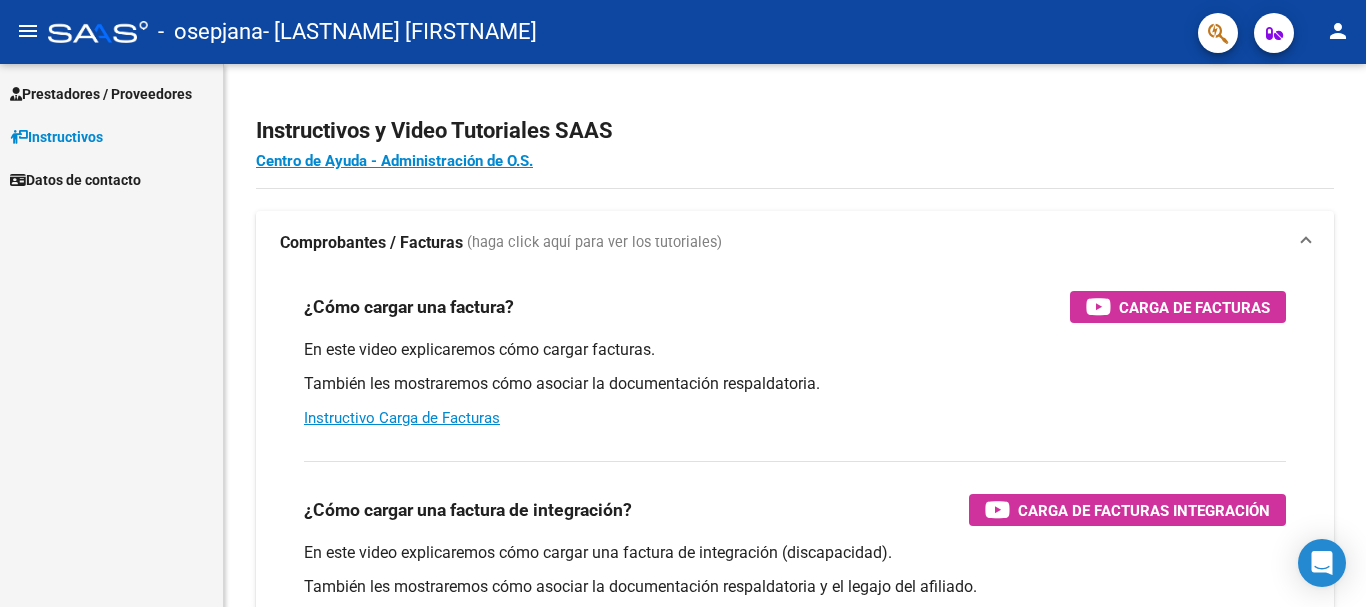 scroll, scrollTop: 0, scrollLeft: 0, axis: both 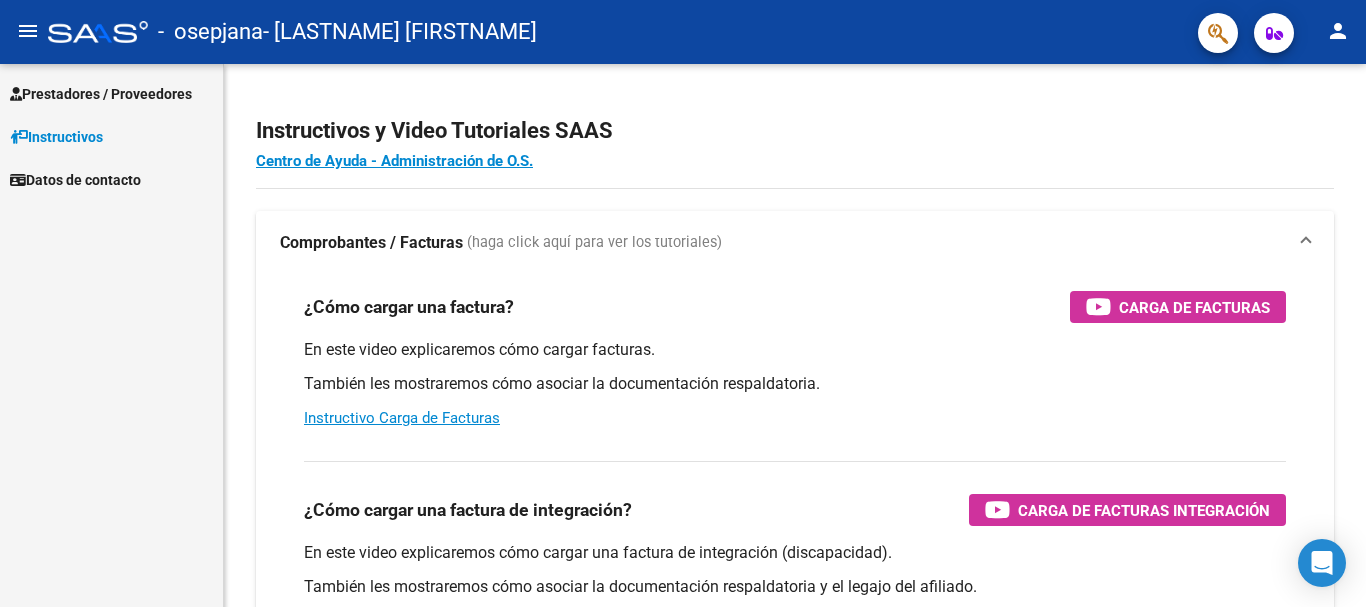 click on "Prestadores / Proveedores" at bounding box center (101, 94) 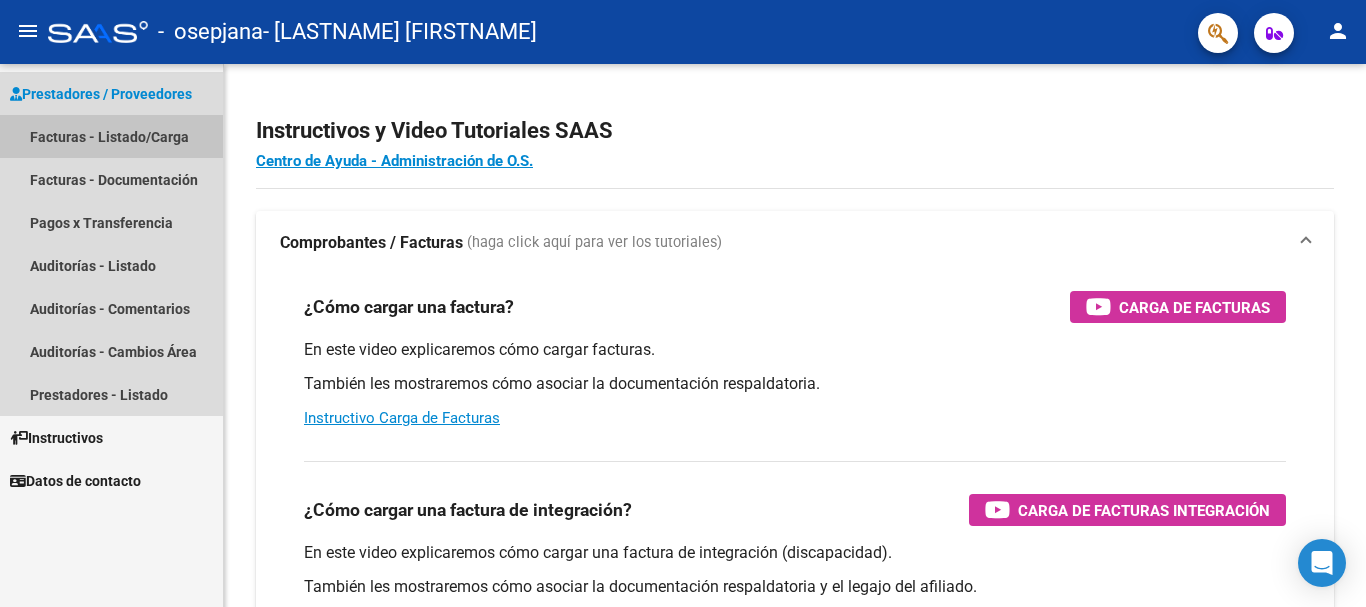 click on "Facturas - Listado/Carga" at bounding box center (111, 136) 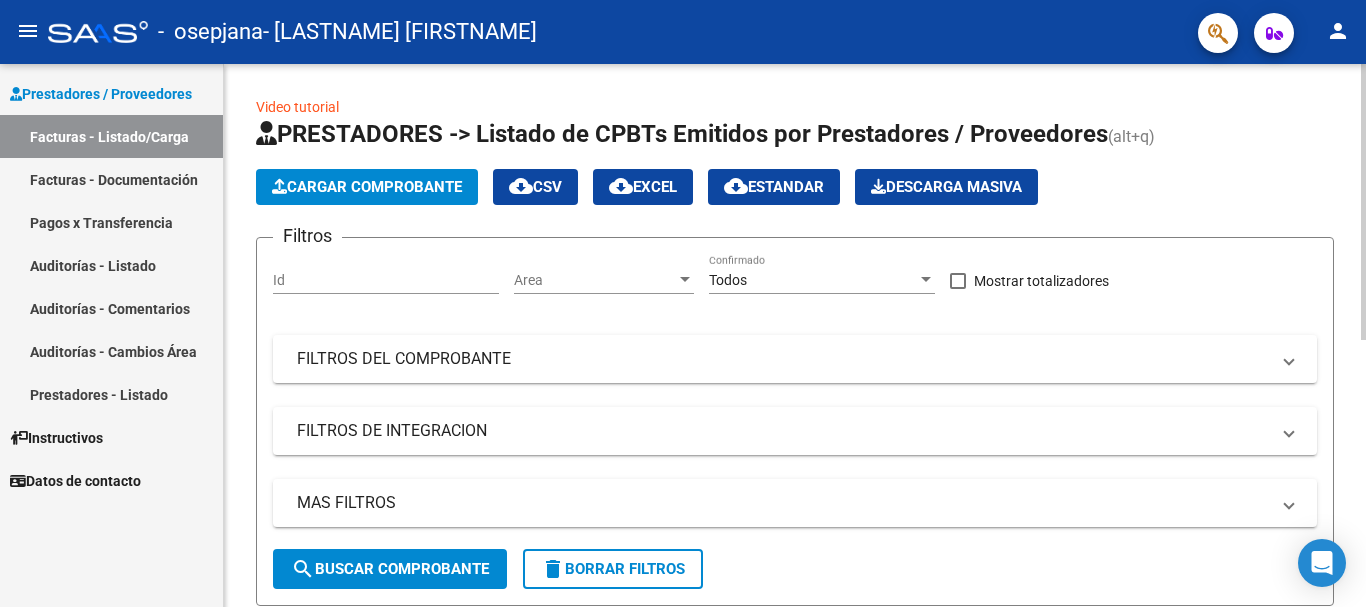 click on "Cargar Comprobante" 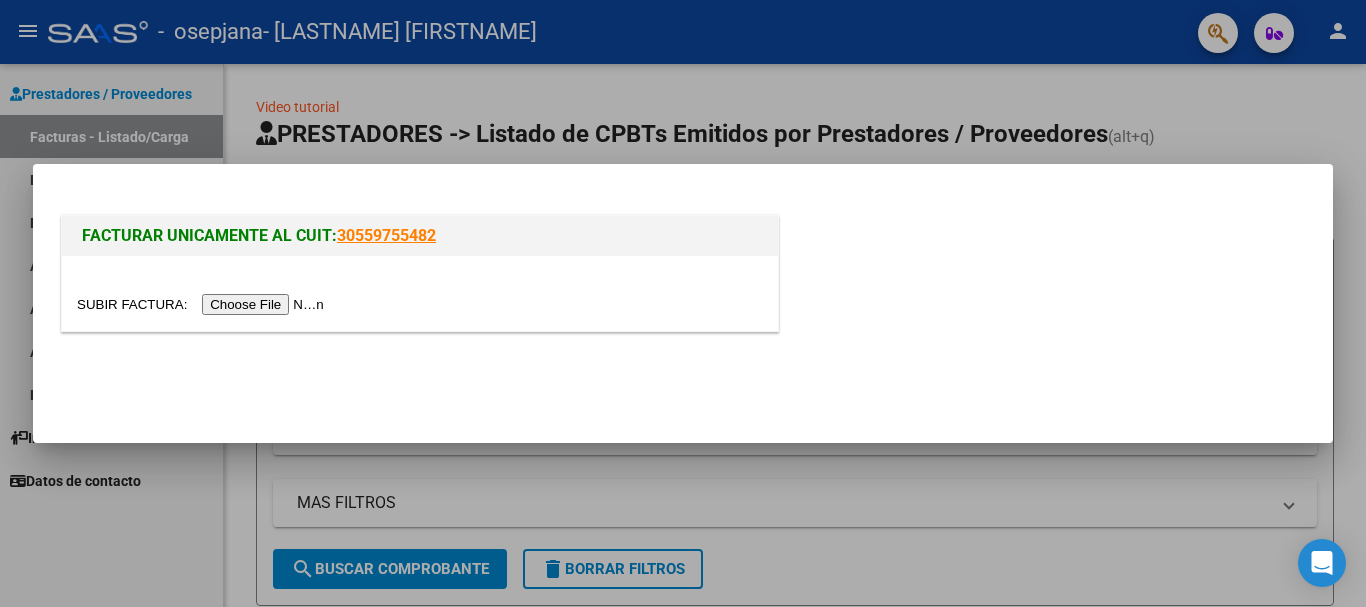 click at bounding box center (203, 304) 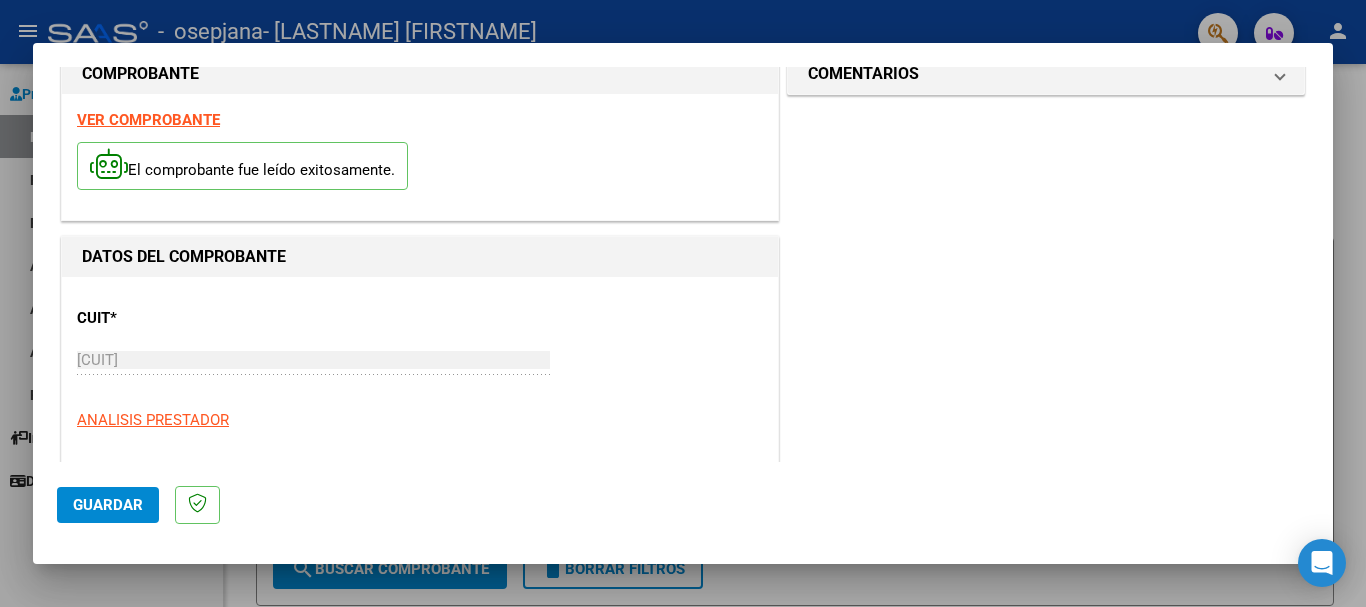 scroll, scrollTop: 80, scrollLeft: 0, axis: vertical 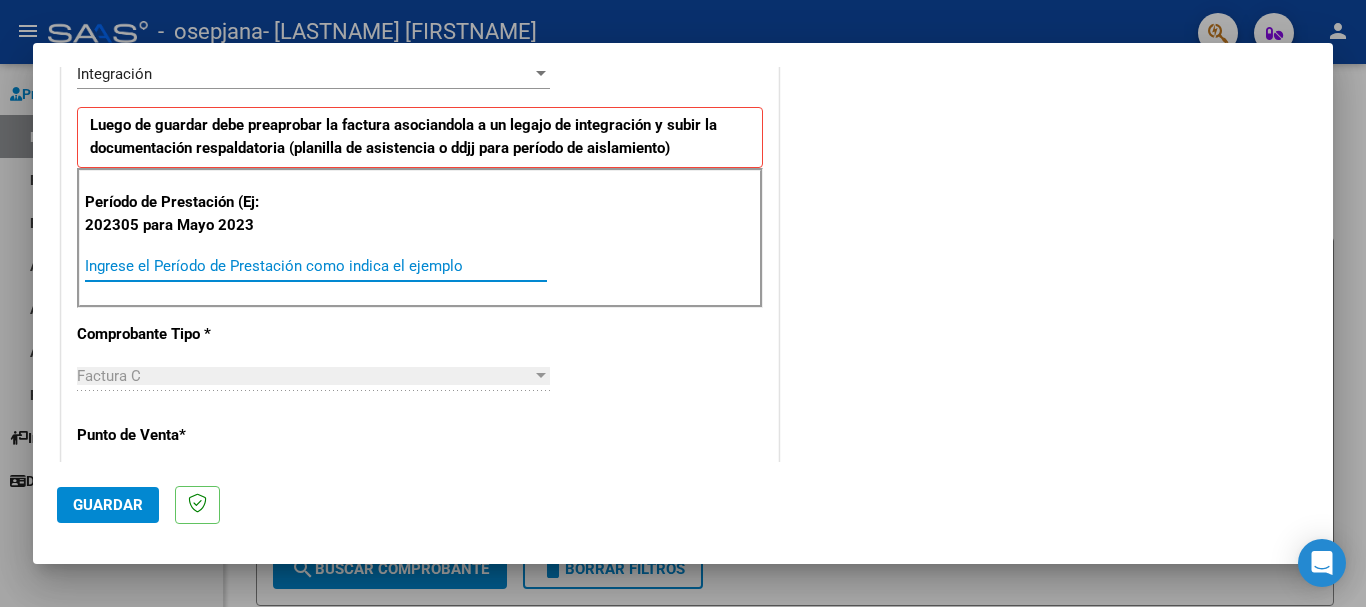 click on "Ingrese el Período de Prestación como indica el ejemplo" at bounding box center (316, 266) 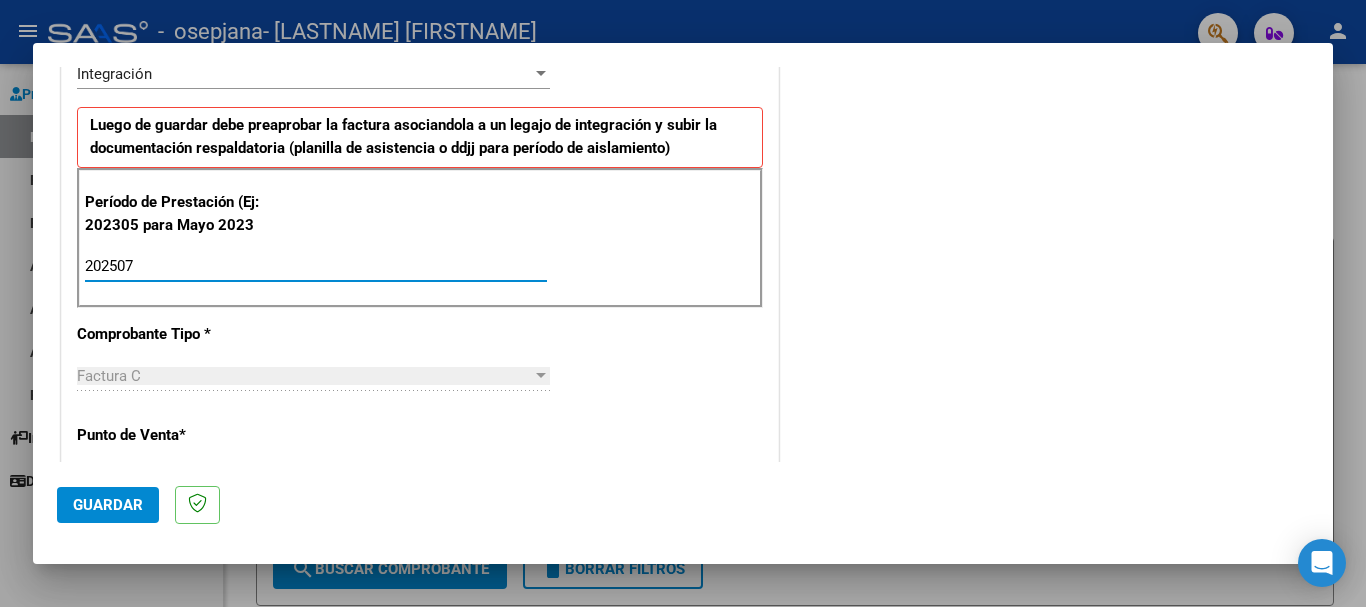 type on "202507" 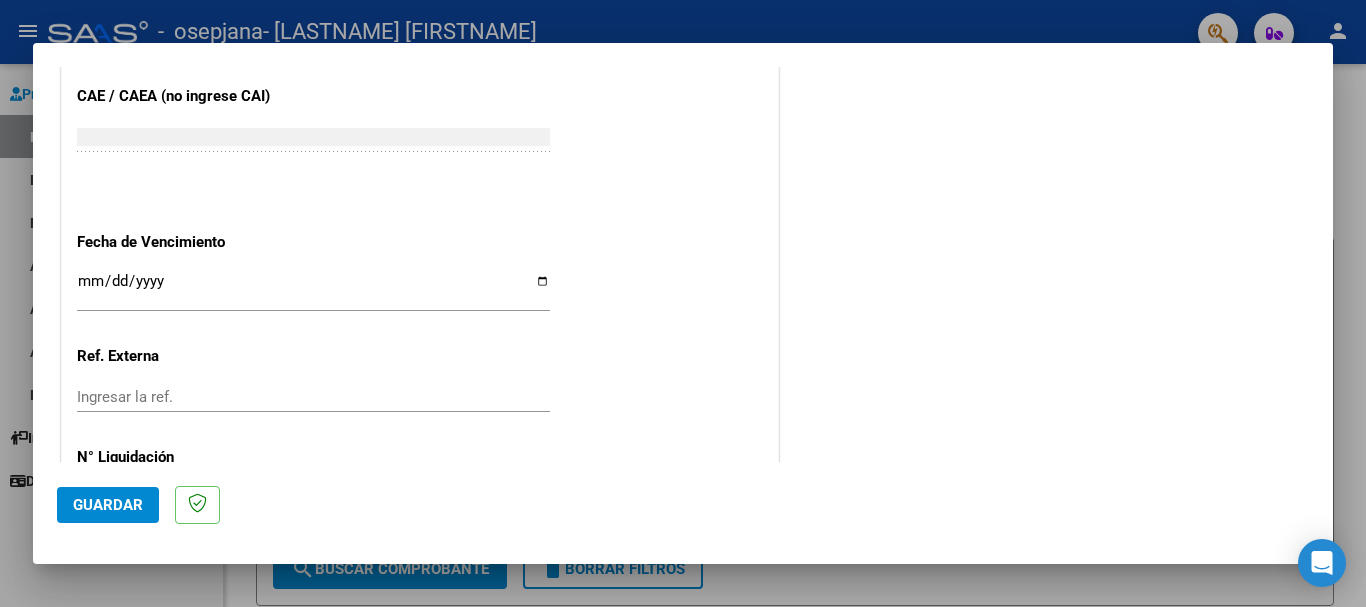 scroll, scrollTop: 1240, scrollLeft: 0, axis: vertical 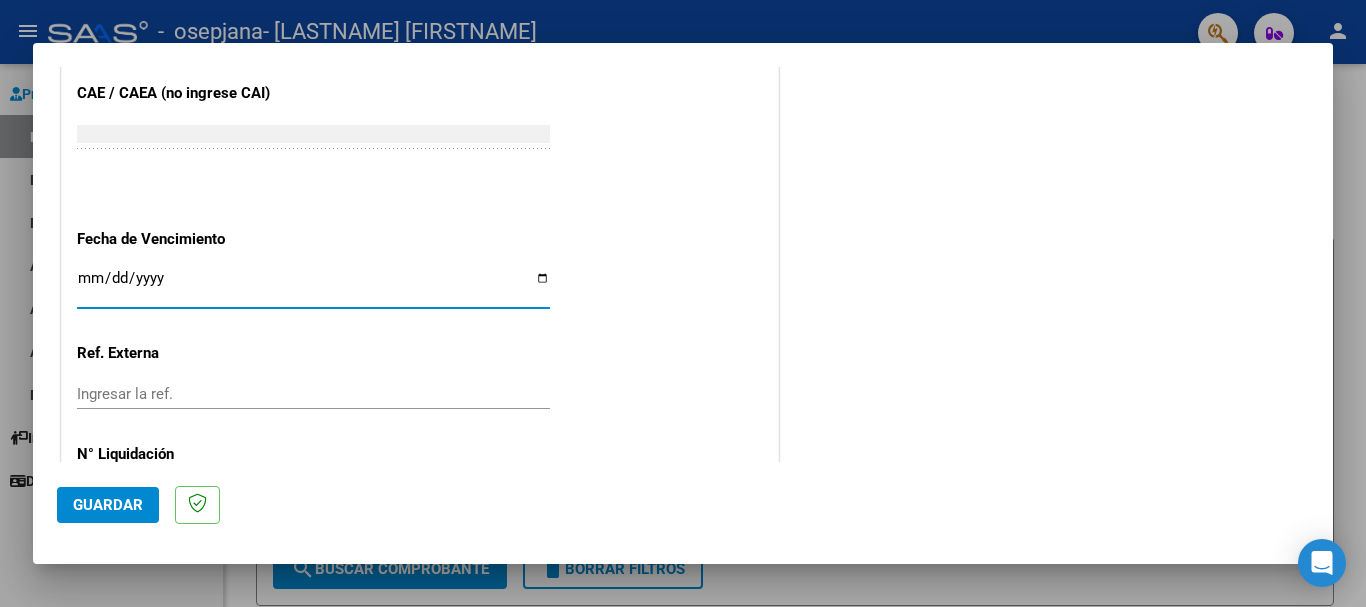 click on "Ingresar la fecha" at bounding box center (313, 286) 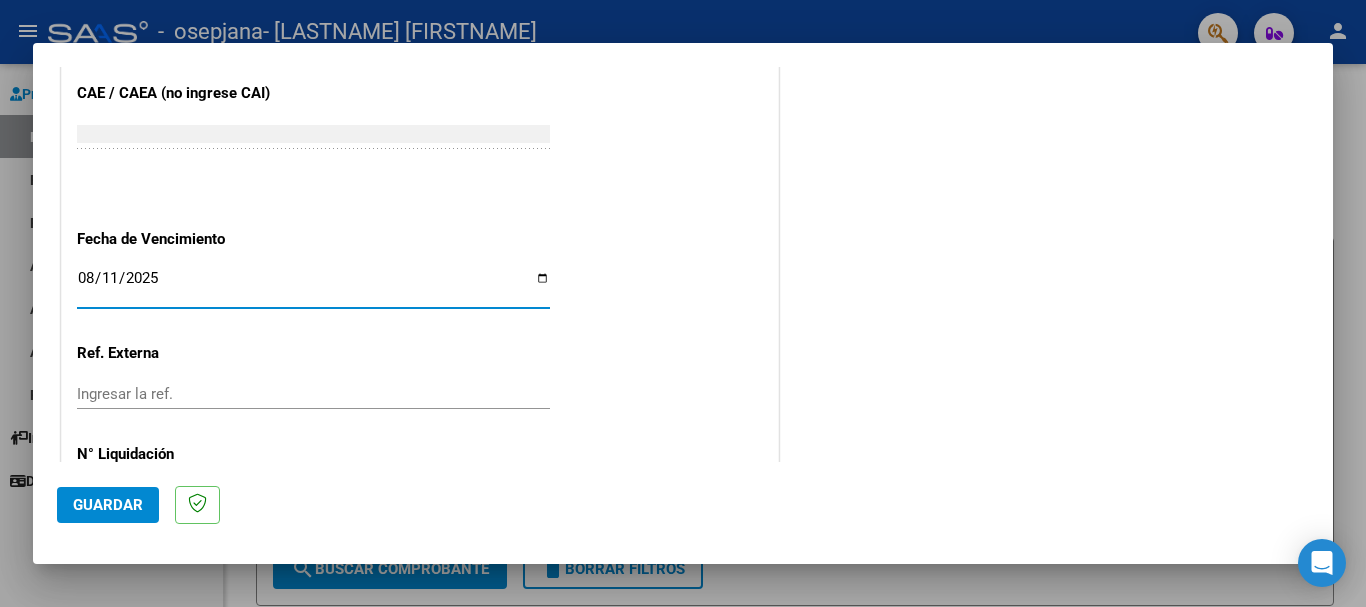 type on "2025-08-11" 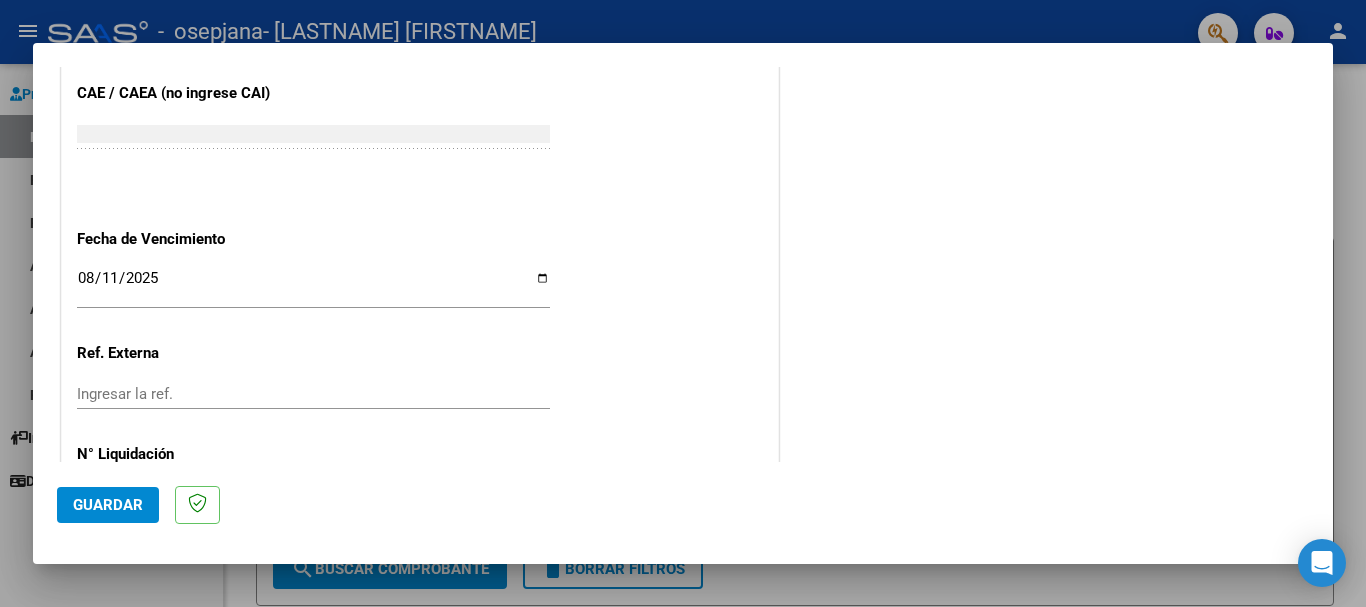 click on "Ingresar la ref." 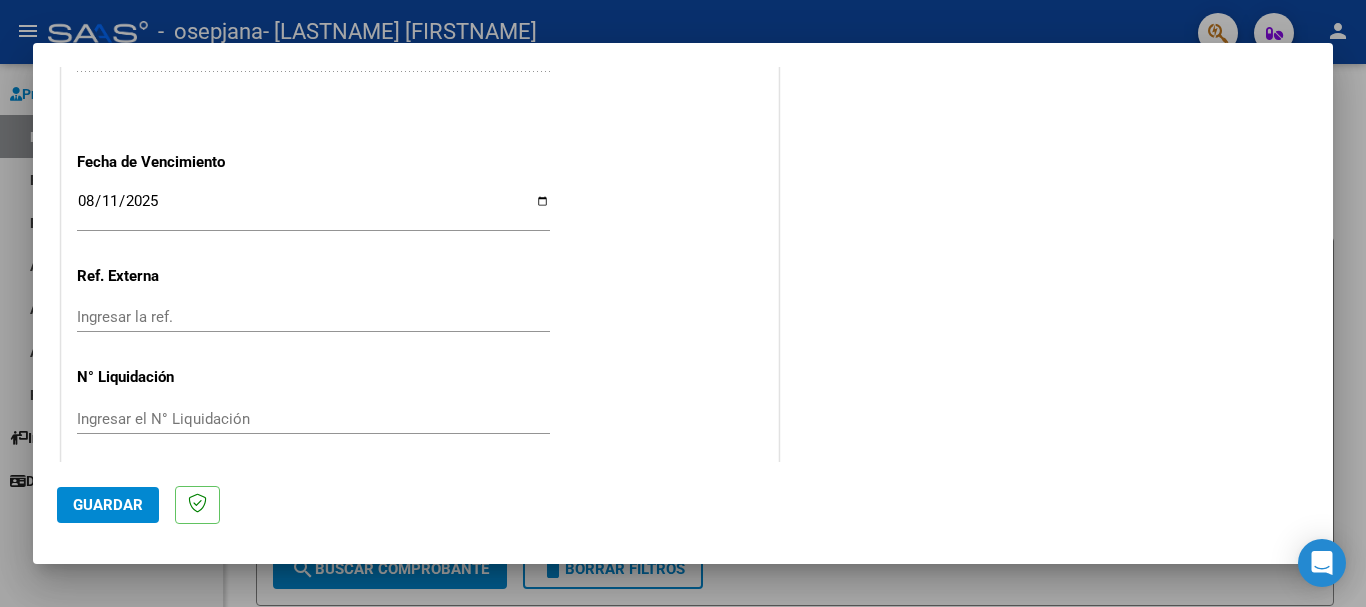 scroll, scrollTop: 1327, scrollLeft: 0, axis: vertical 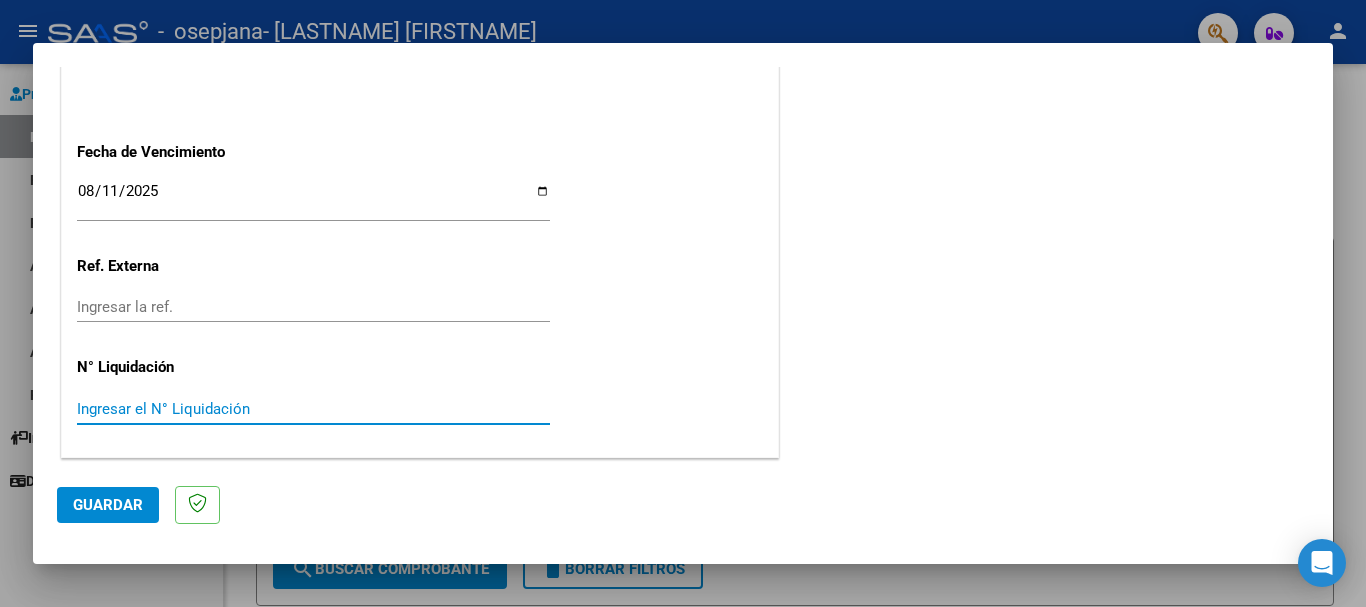 click on "Ingresar el N° Liquidación" at bounding box center [313, 409] 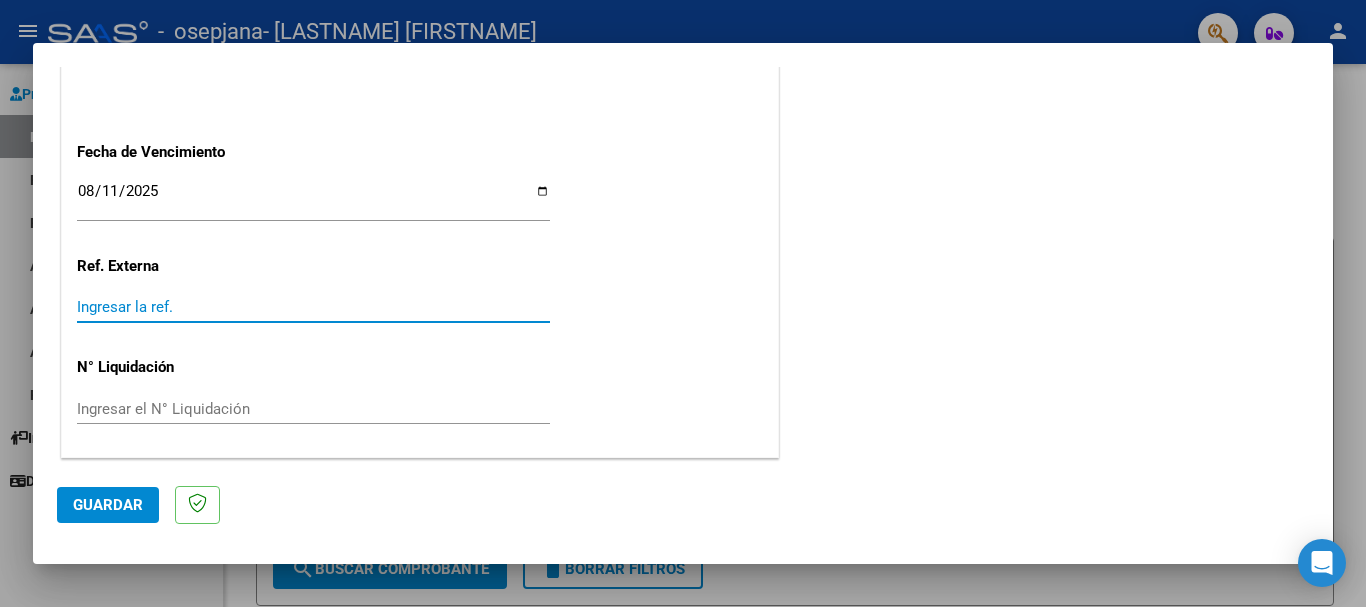 click on "Ingresar la ref." at bounding box center (313, 307) 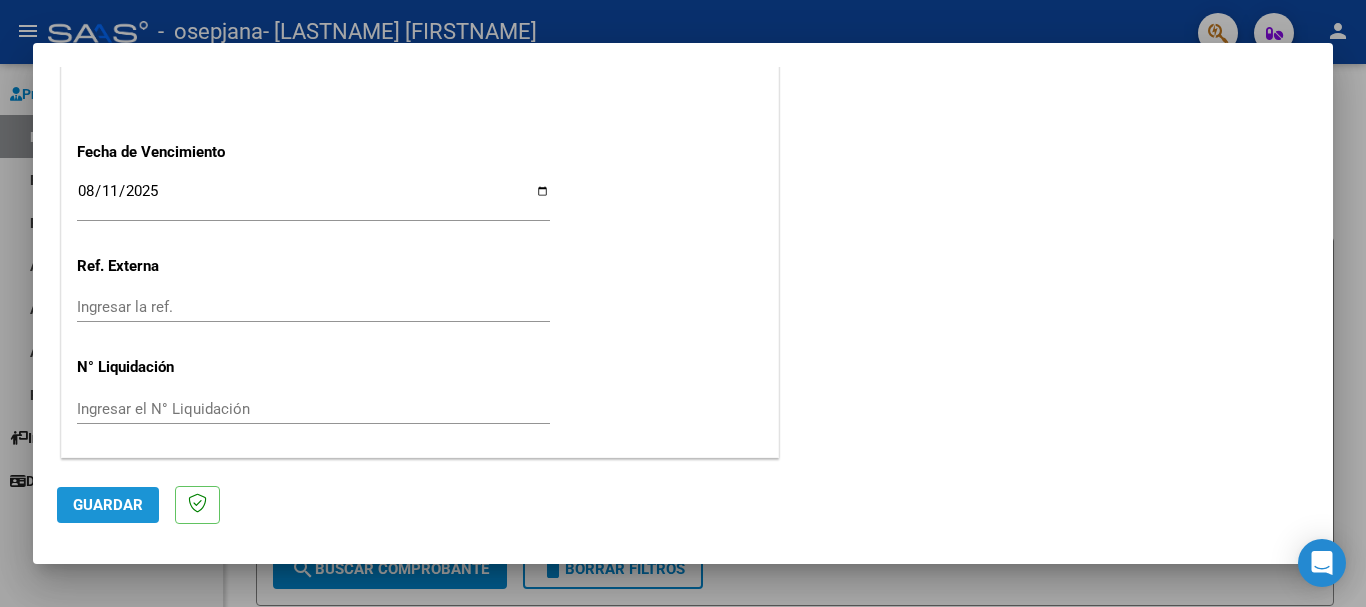 click on "Guardar" 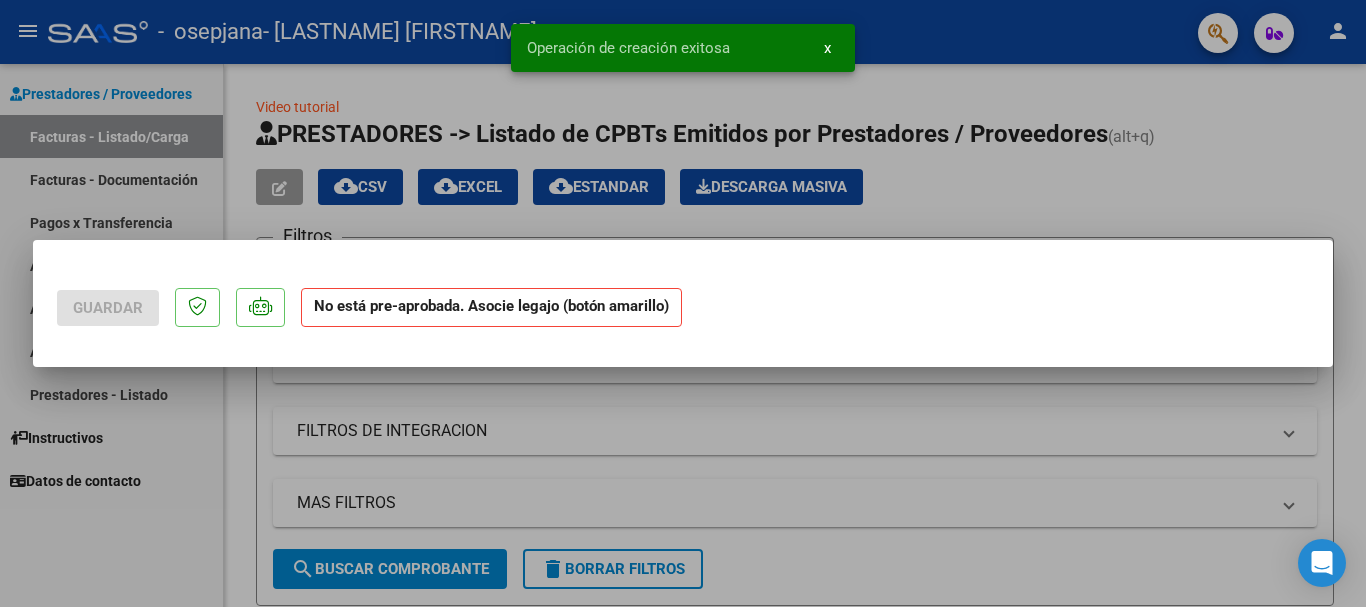 scroll, scrollTop: 0, scrollLeft: 0, axis: both 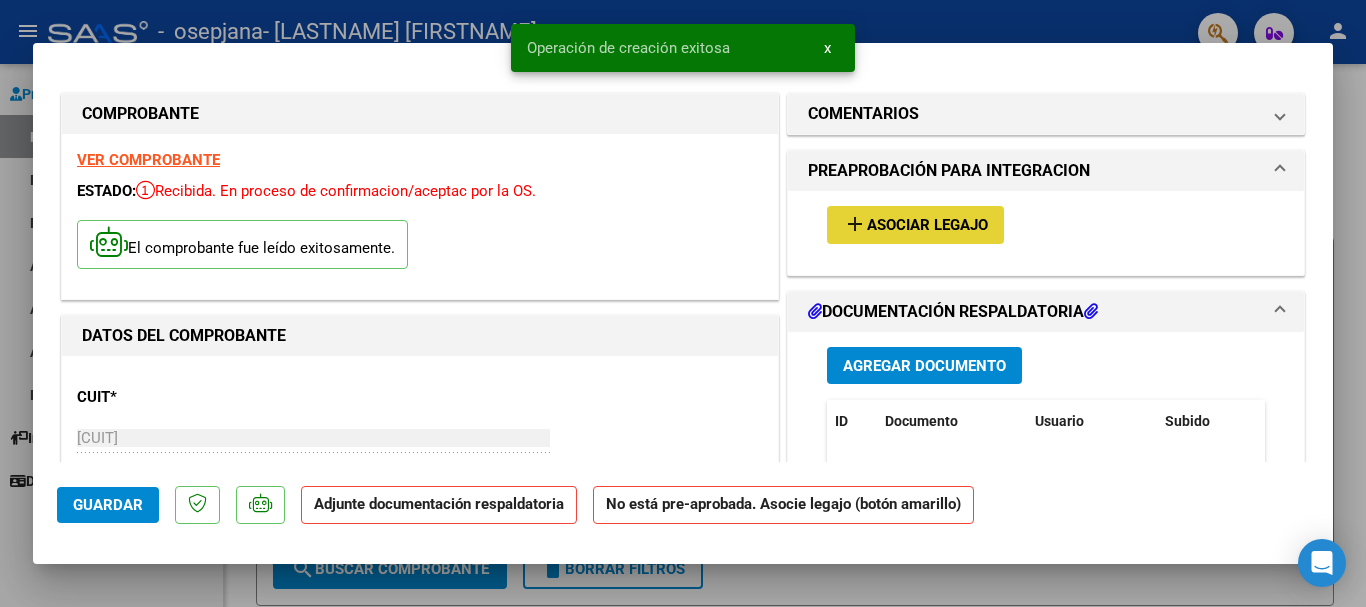 click on "Asociar Legajo" at bounding box center (927, 226) 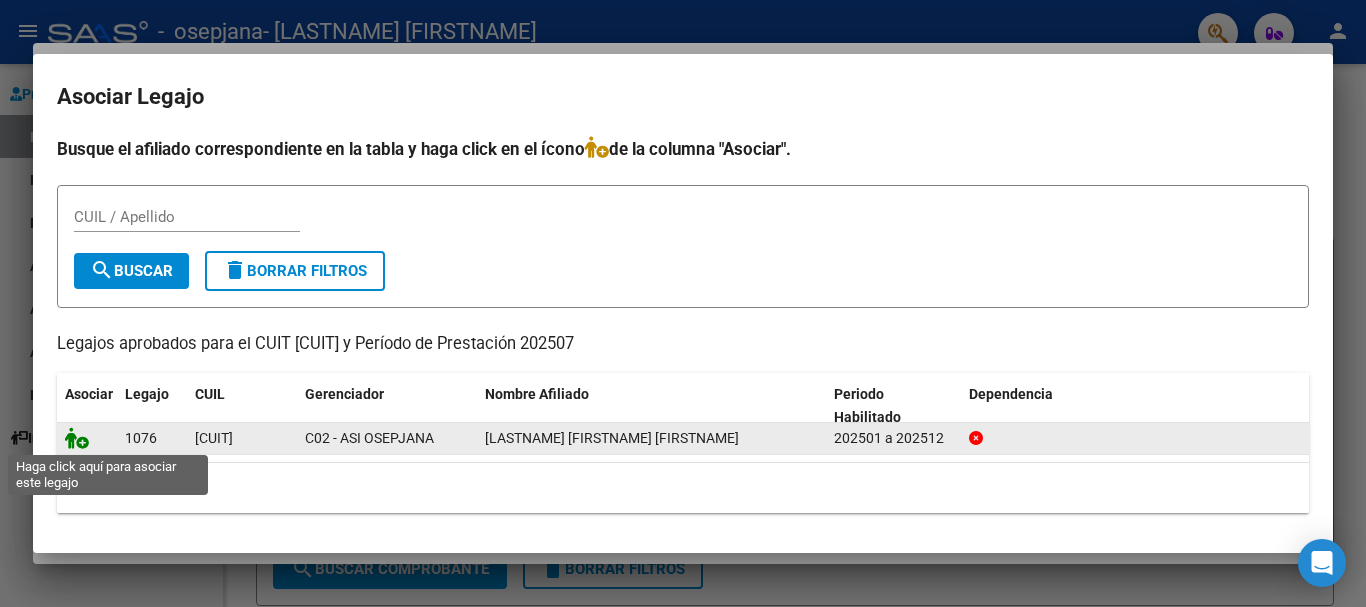 click 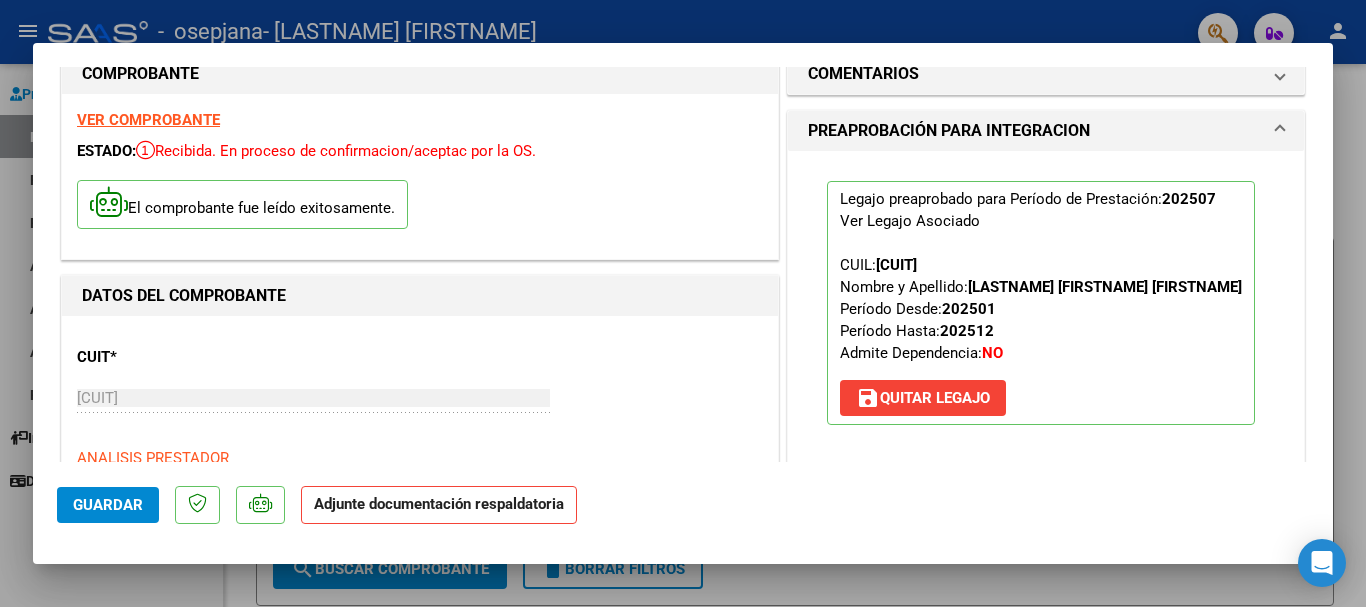 scroll, scrollTop: 80, scrollLeft: 0, axis: vertical 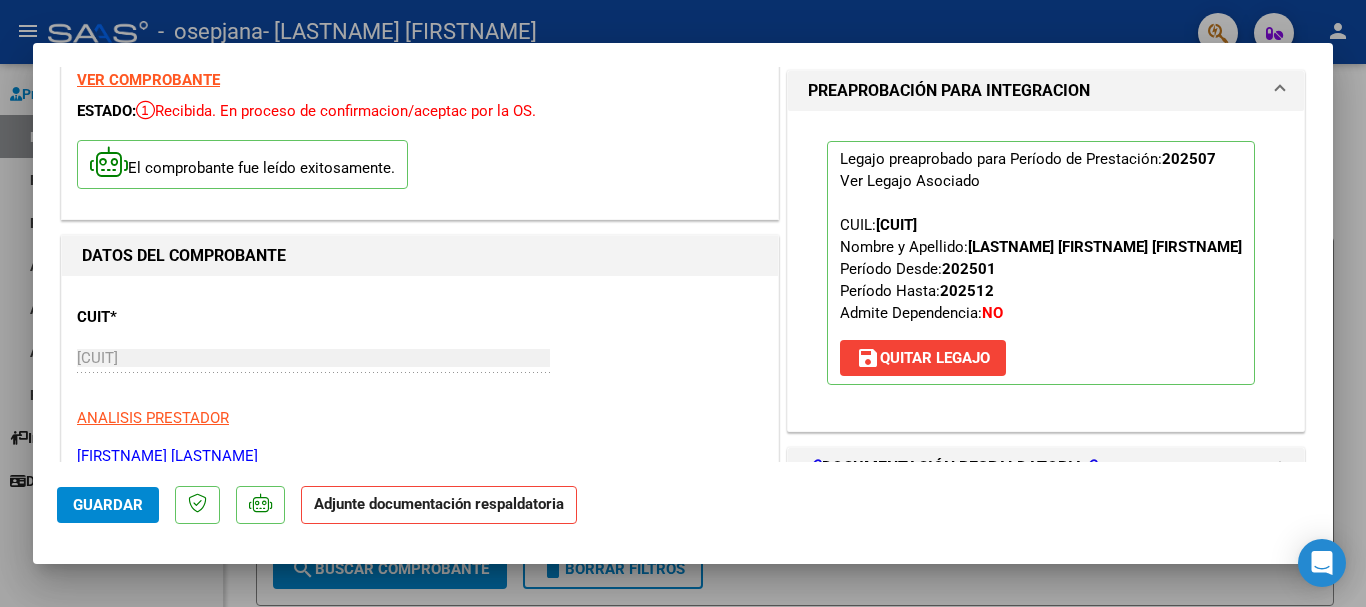 click on "Guardar" 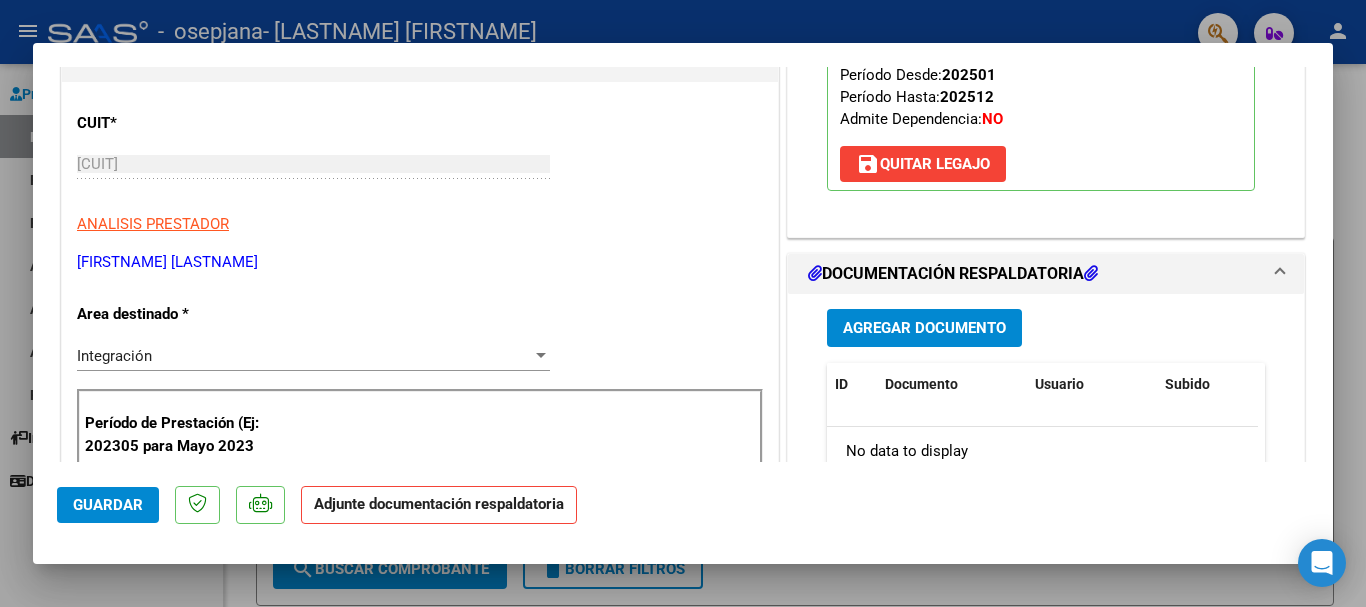 scroll, scrollTop: 304, scrollLeft: 0, axis: vertical 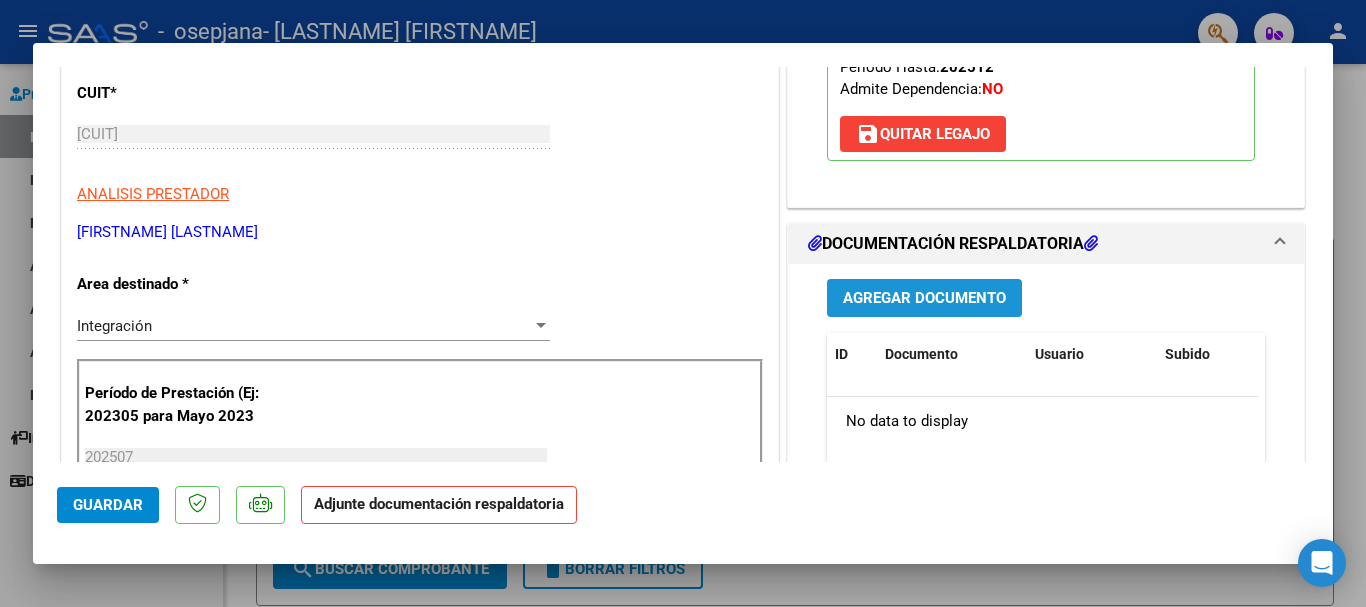 click on "Agregar Documento" at bounding box center (924, 299) 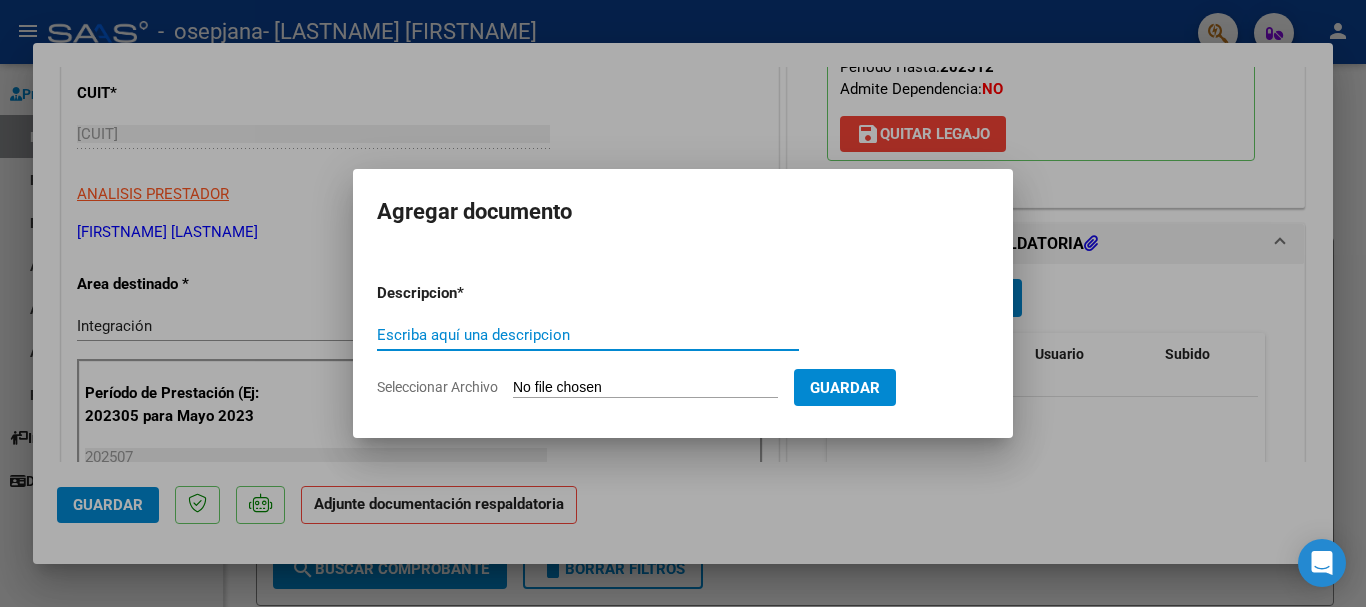 click on "Escriba aquí una descripcion" at bounding box center (588, 335) 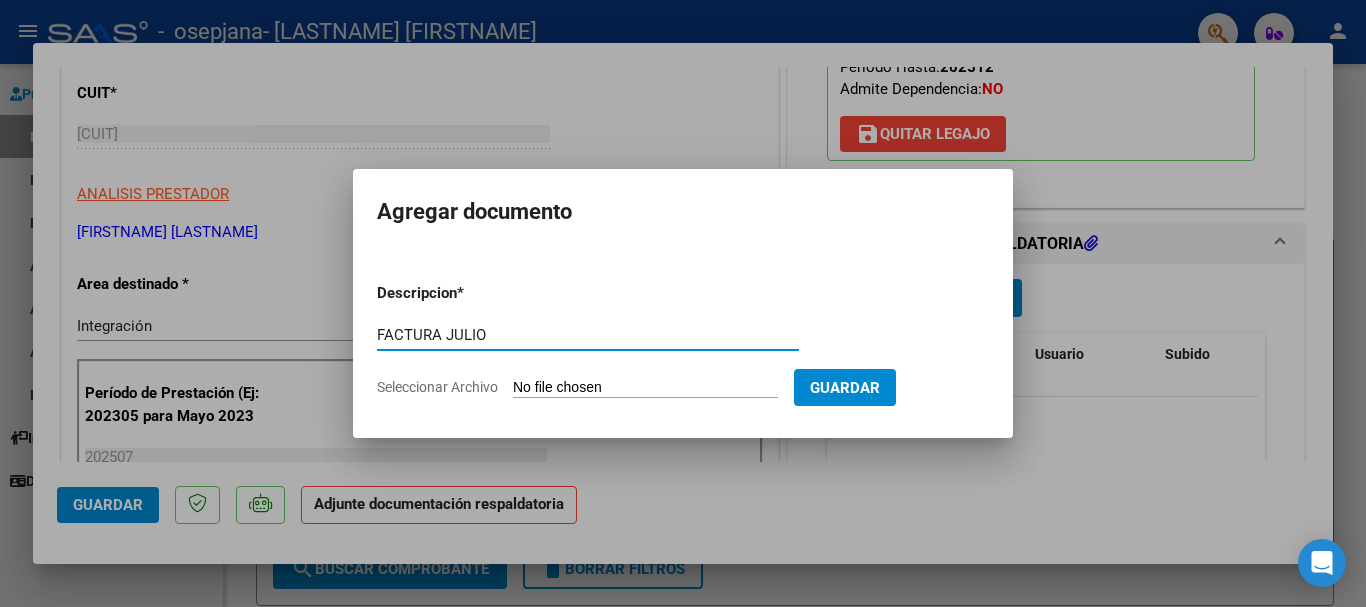 type on "FACTURA JULIO" 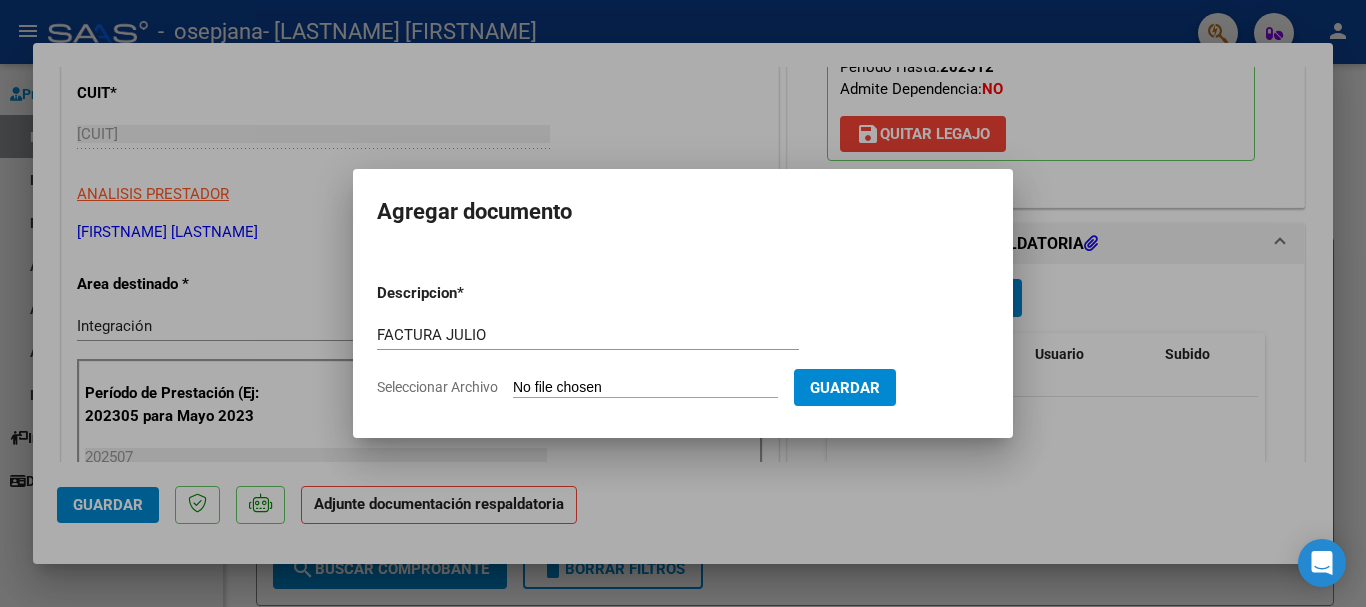 type on "C:\fakepath\[CUIT]_[NUMBER]_[NUMBER]_[NUMBER]_[FIRSTNAME] [LASTNAME]_[MONTH].pdf" 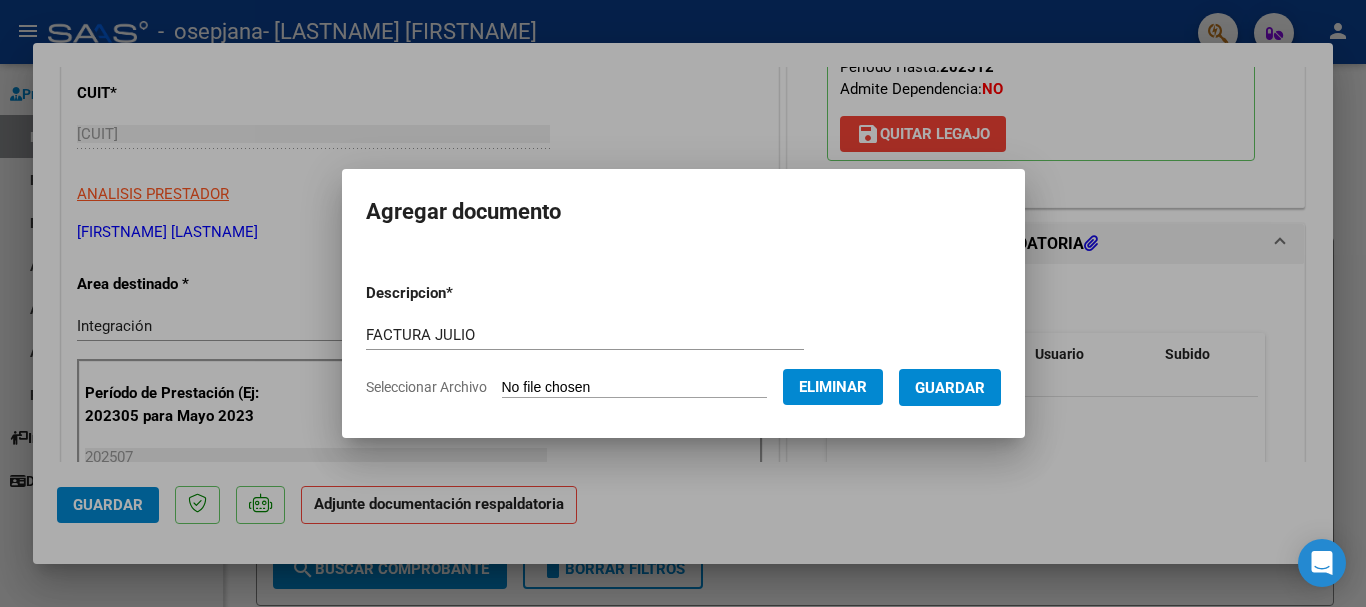 click on "Guardar" at bounding box center (950, 388) 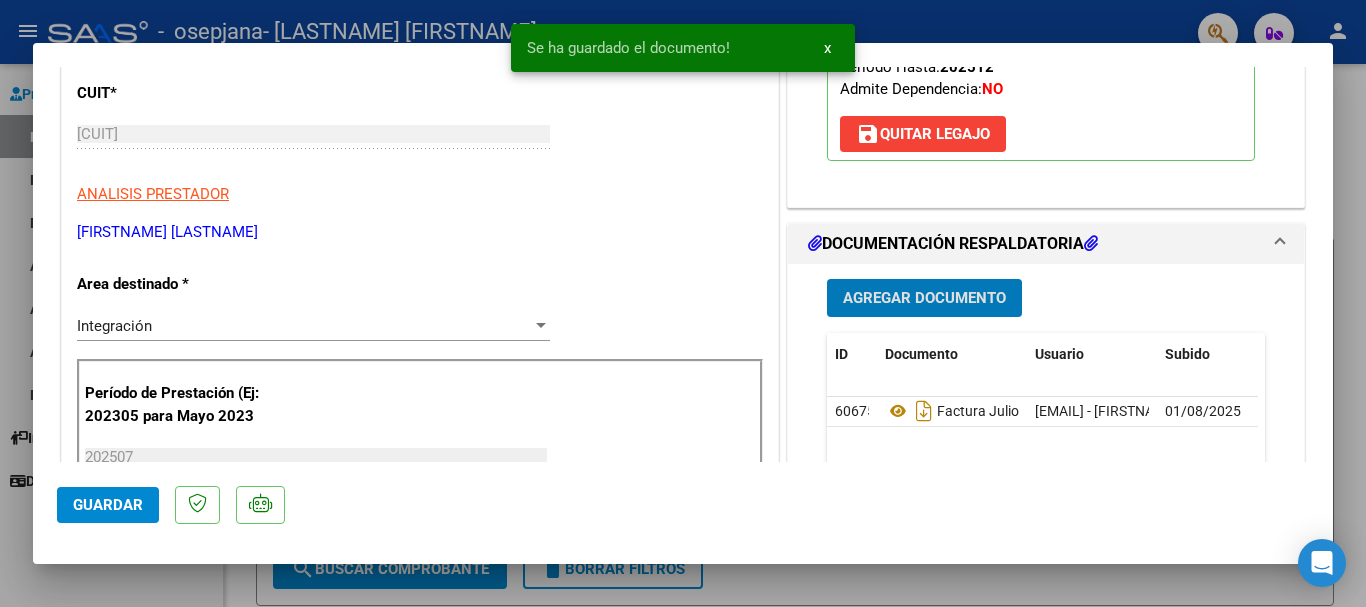 click on "Agregar Documento" at bounding box center (924, 299) 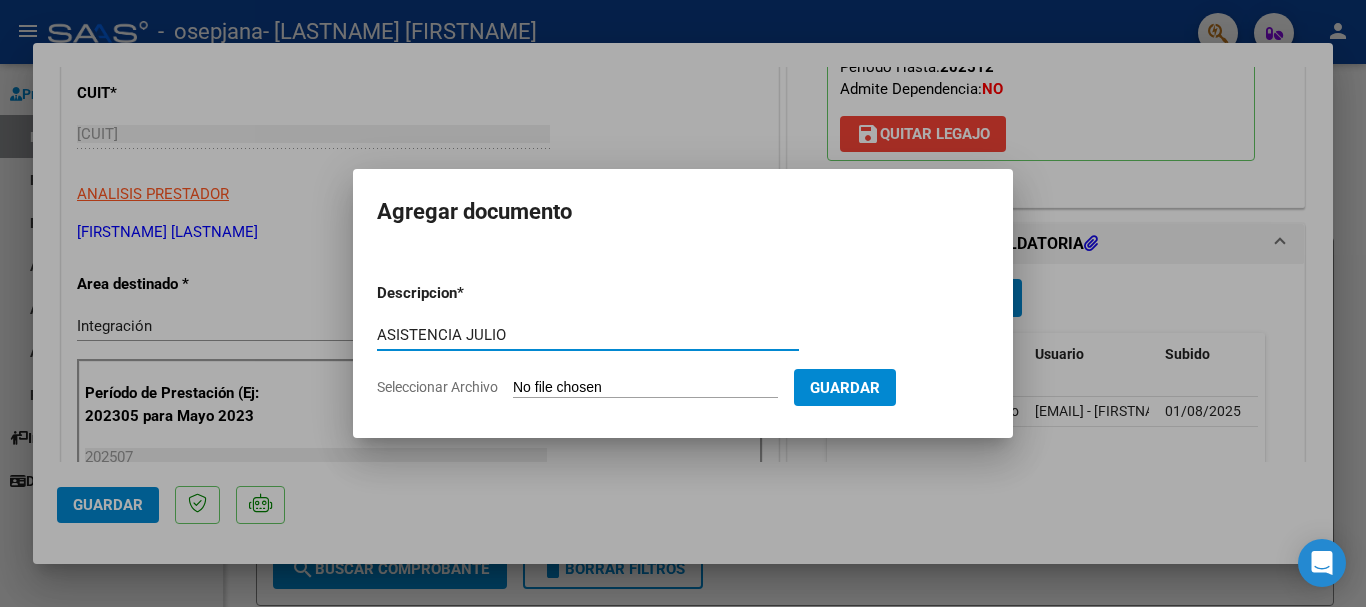 type on "ASISTENCIA JULIO" 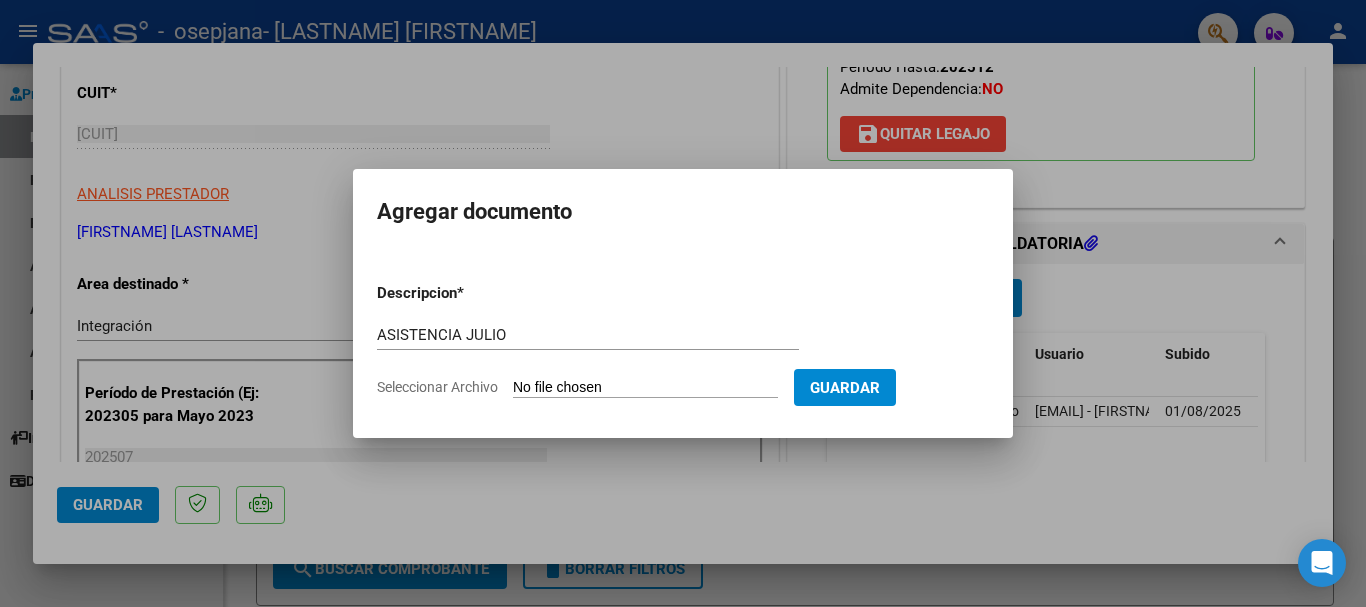 click on "Seleccionar Archivo" at bounding box center (645, 388) 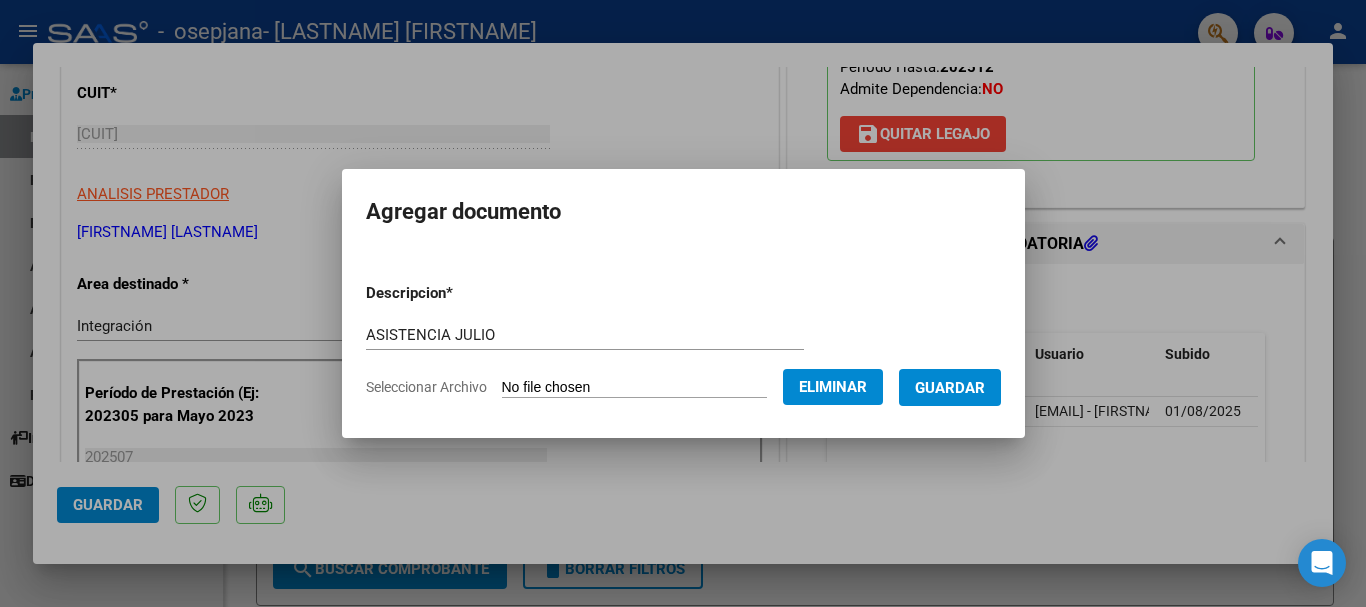 click on "Guardar" at bounding box center (950, 388) 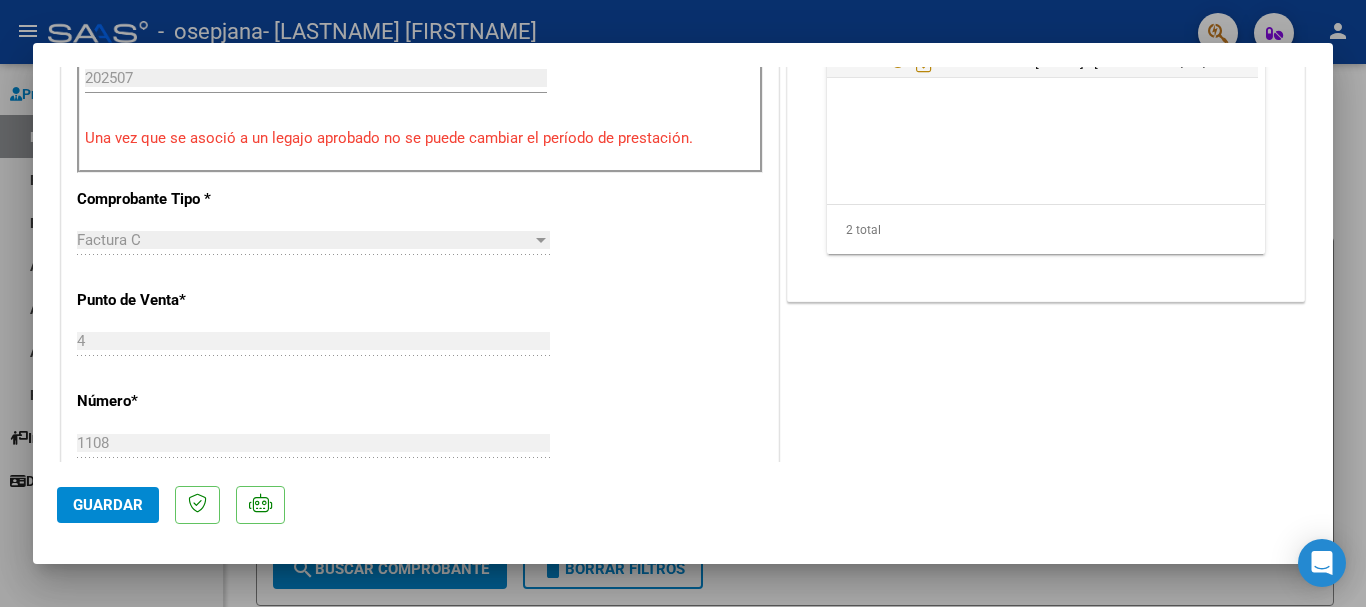 scroll, scrollTop: 704, scrollLeft: 0, axis: vertical 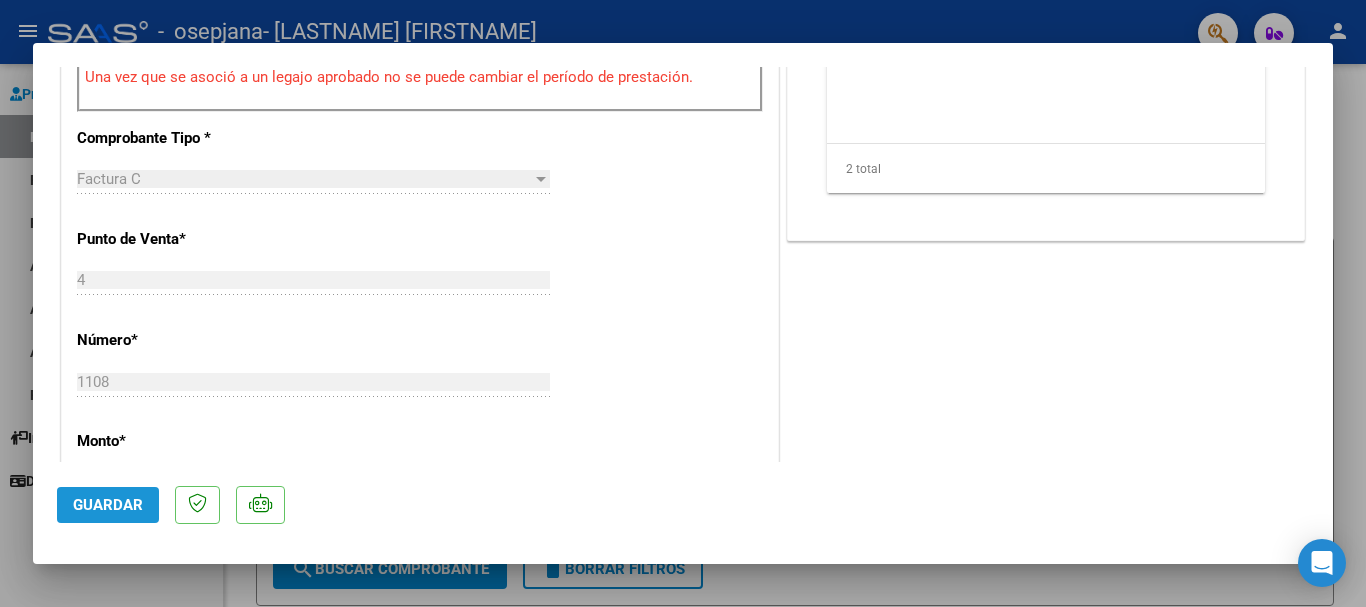 click on "Guardar" 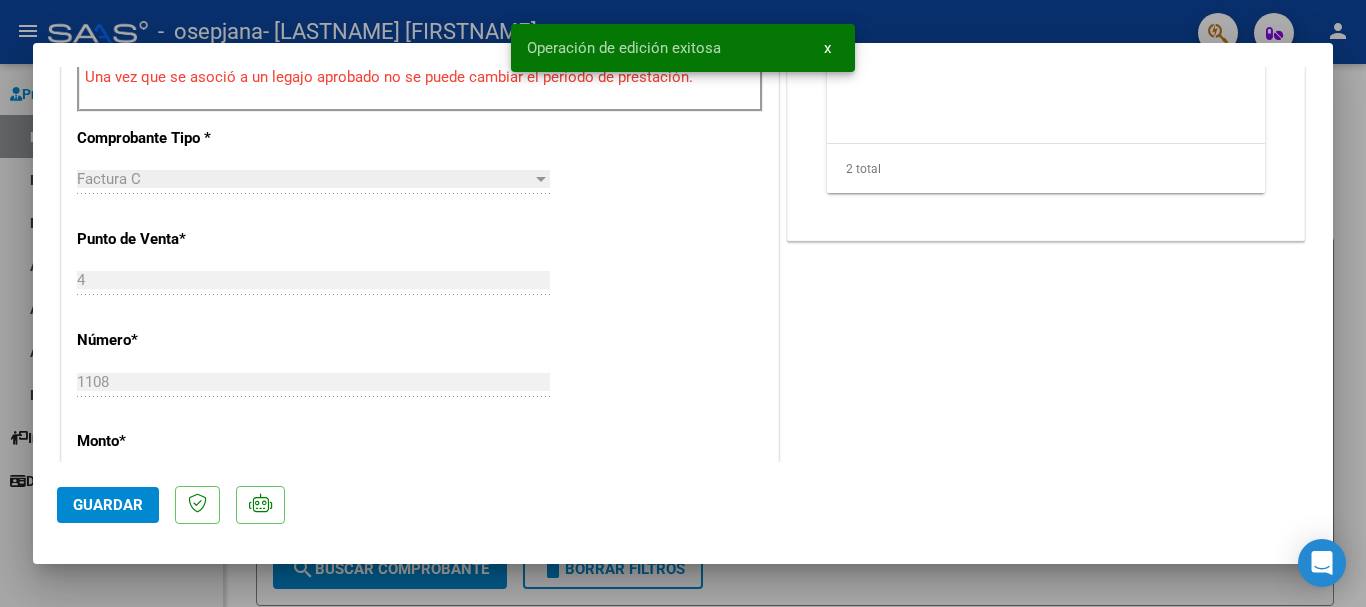 click at bounding box center [683, 303] 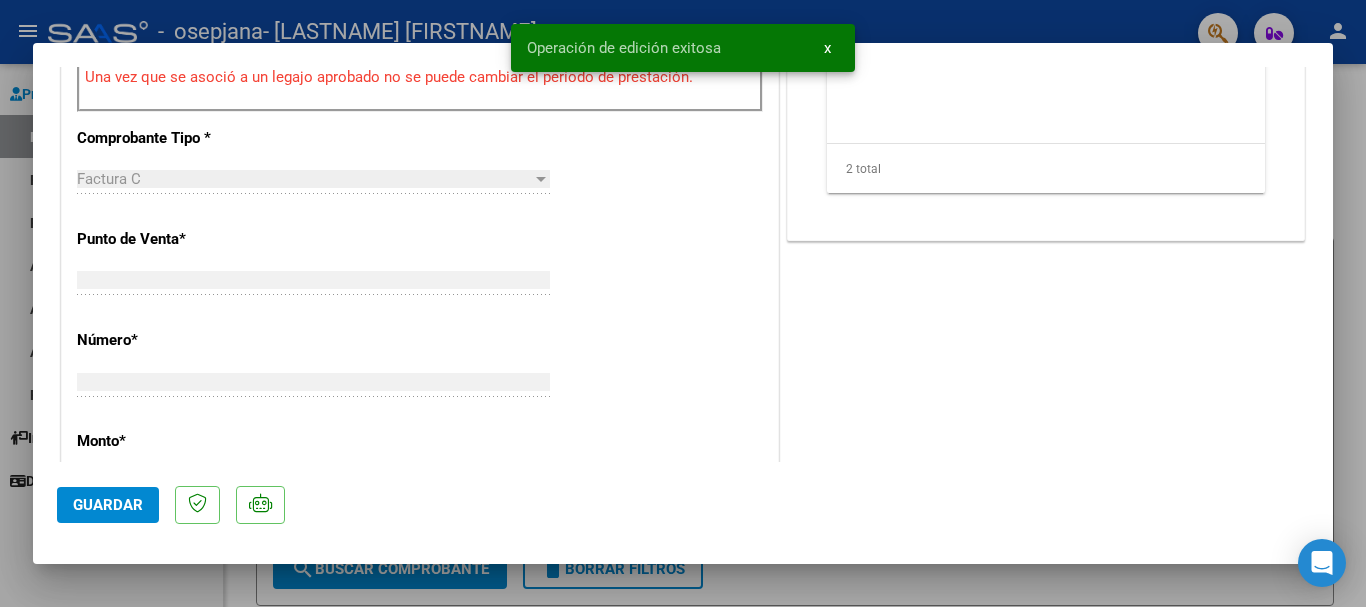scroll, scrollTop: 0, scrollLeft: 0, axis: both 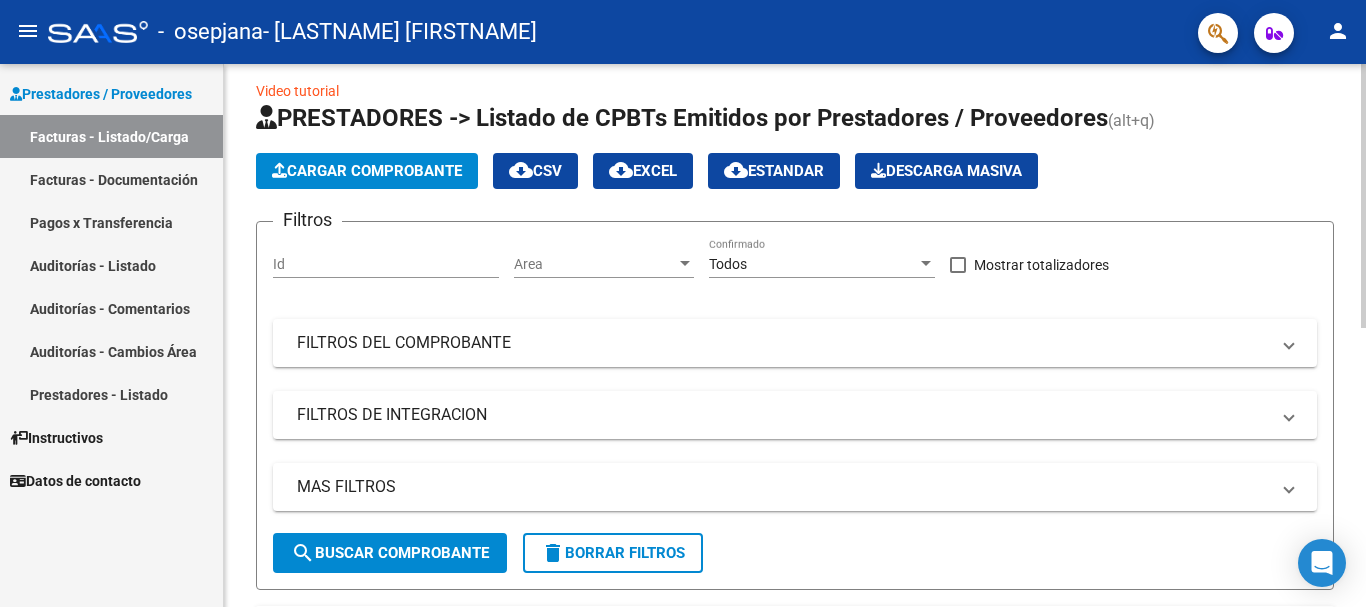 click 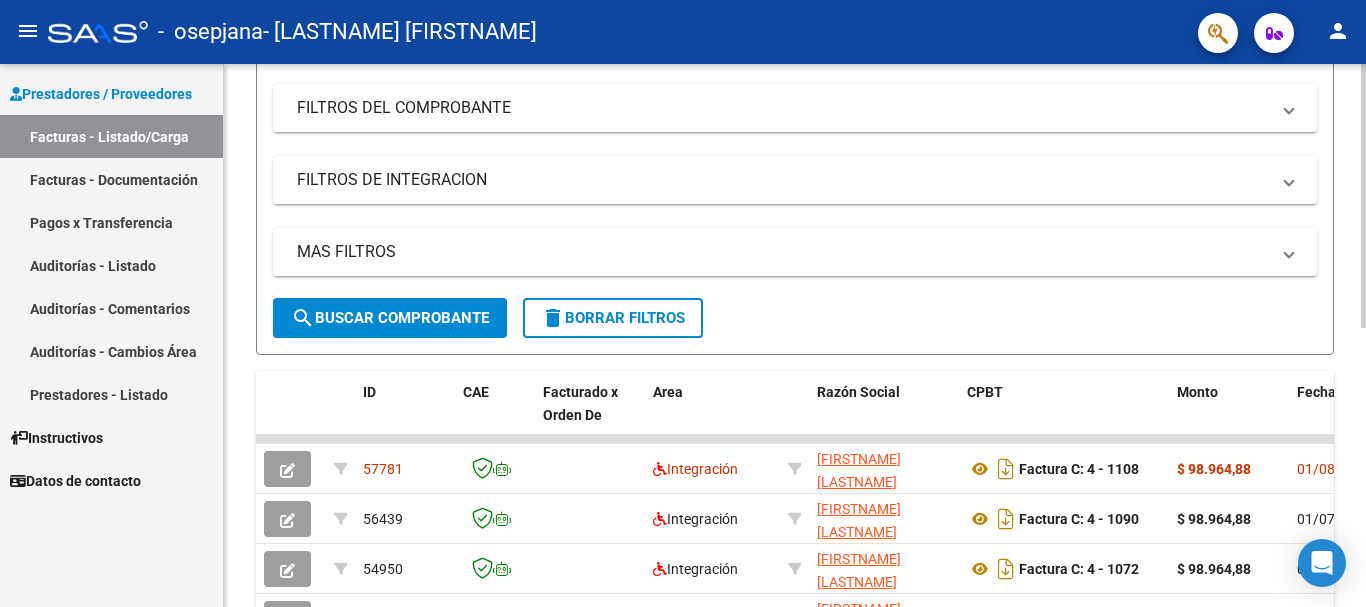 scroll, scrollTop: 273, scrollLeft: 0, axis: vertical 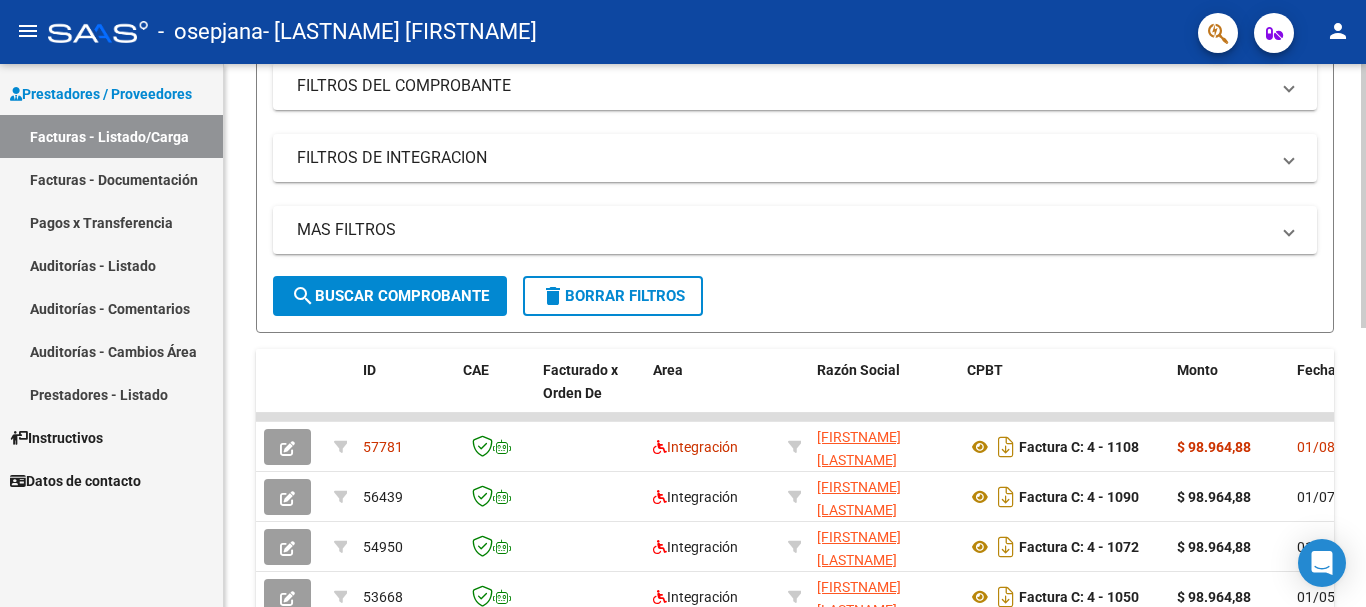 click on "Video tutorial   PRESTADORES -> Listado de CPBTs Emitidos por Prestadores / Proveedores (alt+q)   Cargar Comprobante
cloud_download  CSV  cloud_download  EXCEL  cloud_download  Estandar   Descarga Masiva
Filtros Id Area Area Todos Confirmado   Mostrar totalizadores   FILTROS DEL COMPROBANTE  Comprobante Tipo Comprobante Tipo Start date – End date Fec. Comprobante Desde / Hasta Días Emisión Desde(cant. días) Días Emisión Hasta(cant. días) CUIT / Razón Social Pto. Venta Nro. Comprobante Código SSS CAE Válido CAE Válido Todos Cargado Módulo Hosp. Todos Tiene facturacion Apócrifa Hospital Refes  FILTROS DE INTEGRACION  Período De Prestación Campos del Archivo de Rendición Devuelto x SSS (dr_envio) Todos Rendido x SSS (dr_envio) Tipo de Registro Tipo de Registro Período Presentación Período Presentación Campos del Legajo Asociado (preaprobación) Afiliado Legajo (cuil/nombre) Todos Solo facturas preaprobadas  MAS FILTROS  Todos Con Doc. Respaldatoria Todos Con Trazabilidad Todos – – [NUMBER]" 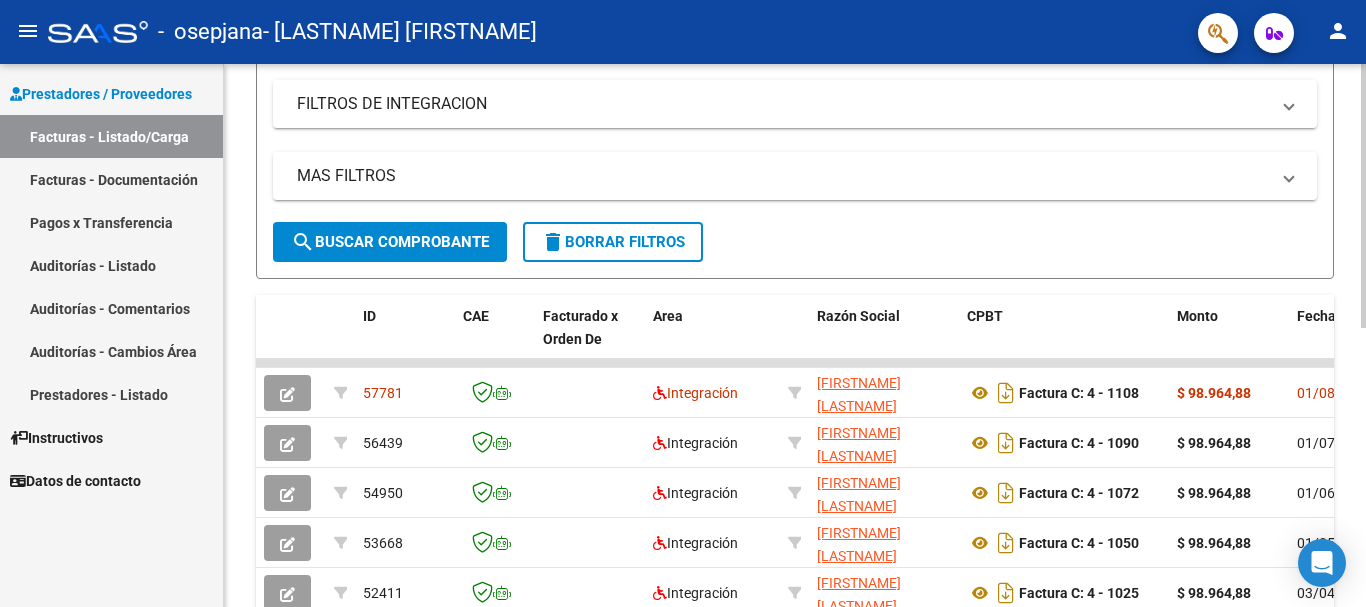 scroll, scrollTop: 335, scrollLeft: 0, axis: vertical 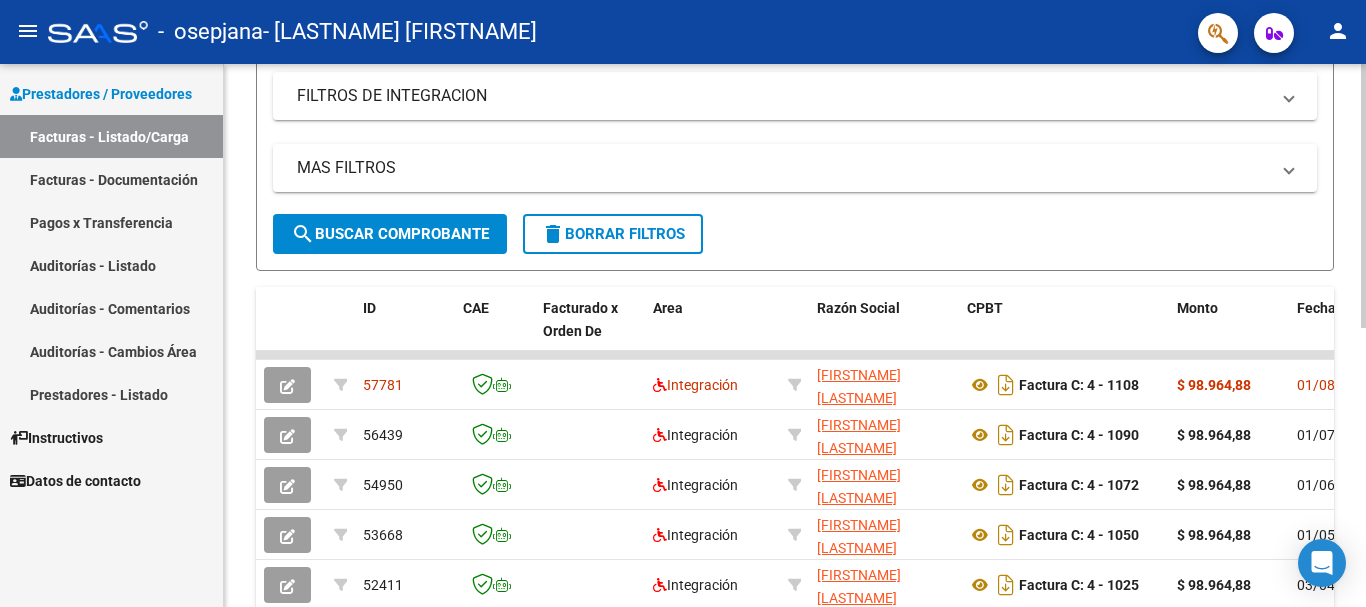 click 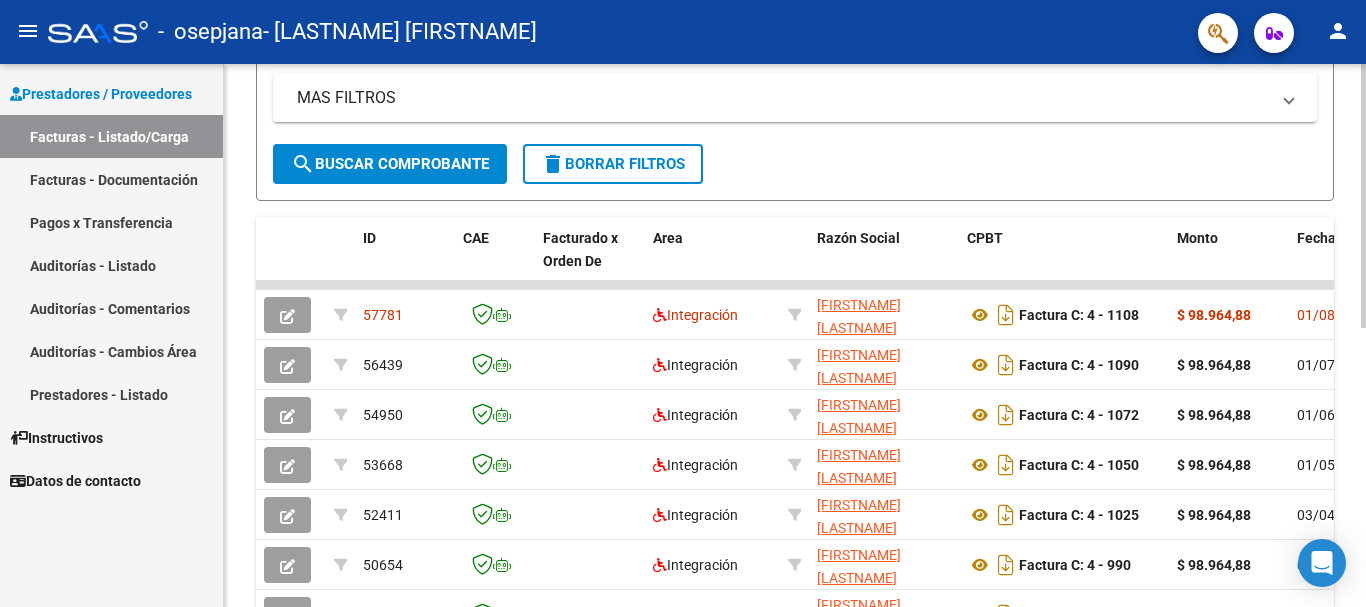 scroll, scrollTop: 419, scrollLeft: 0, axis: vertical 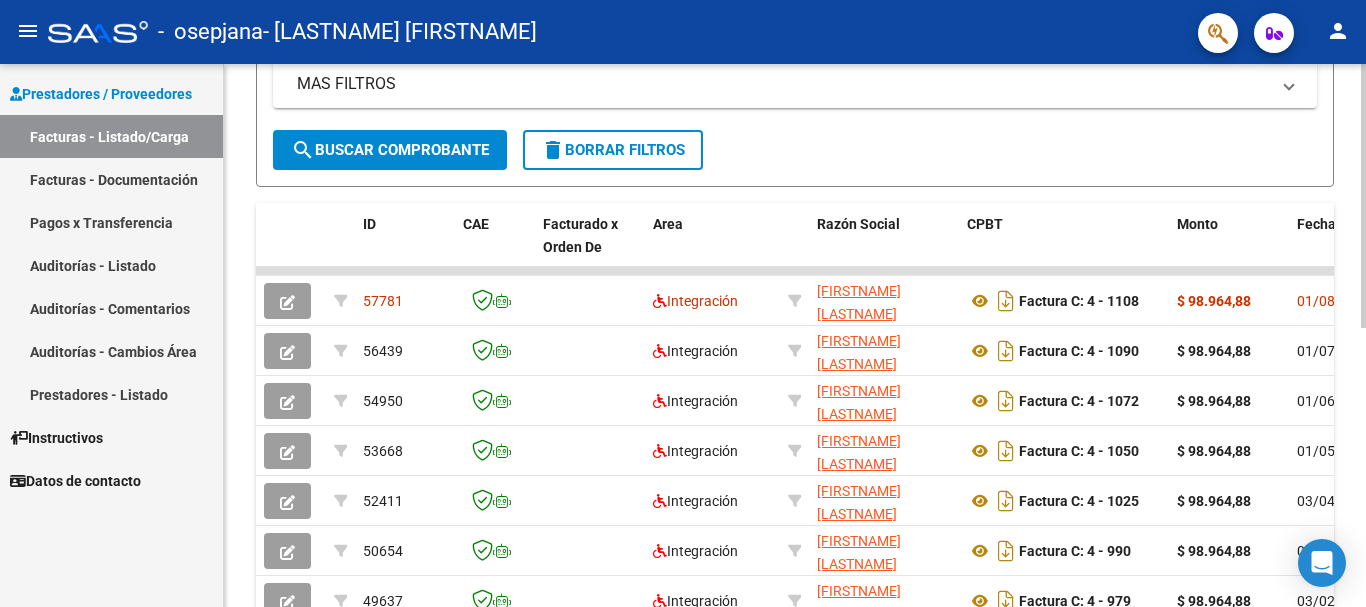 click on "Video tutorial   PRESTADORES -> Listado de CPBTs Emitidos por Prestadores / Proveedores (alt+q)   Cargar Comprobante
cloud_download  CSV  cloud_download  EXCEL  cloud_download  Estandar   Descarga Masiva
Filtros Id Area Area Todos Confirmado   Mostrar totalizadores   FILTROS DEL COMPROBANTE  Comprobante Tipo Comprobante Tipo Start date – End date Fec. Comprobante Desde / Hasta Días Emisión Desde(cant. días) Días Emisión Hasta(cant. días) CUIT / Razón Social Pto. Venta Nro. Comprobante Código SSS CAE Válido CAE Válido Todos Cargado Módulo Hosp. Todos Tiene facturacion Apócrifa Hospital Refes  FILTROS DE INTEGRACION  Período De Prestación Campos del Archivo de Rendición Devuelto x SSS (dr_envio) Todos Rendido x SSS (dr_envio) Tipo de Registro Tipo de Registro Período Presentación Período Presentación Campos del Legajo Asociado (preaprobación) Afiliado Legajo (cuil/nombre) Todos Solo facturas preaprobadas  MAS FILTROS  Todos Con Doc. Respaldatoria Todos Con Trazabilidad Todos – – [NUMBER]" 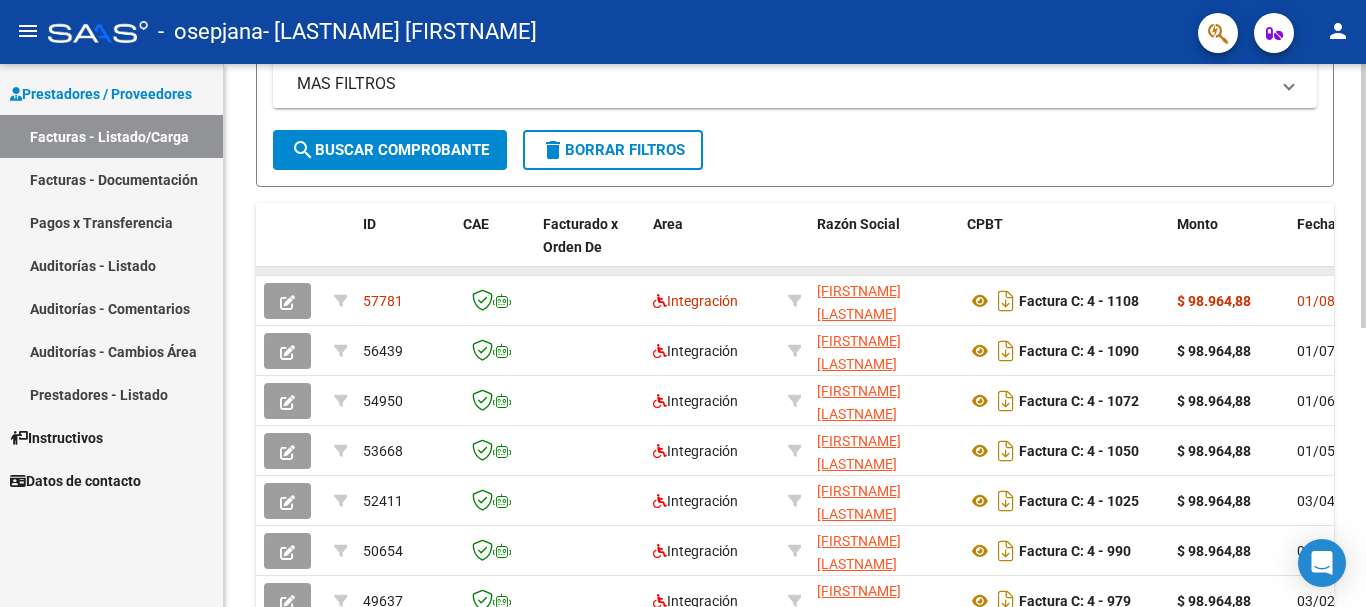 drag, startPoint x: 1186, startPoint y: 269, endPoint x: 1239, endPoint y: 269, distance: 53 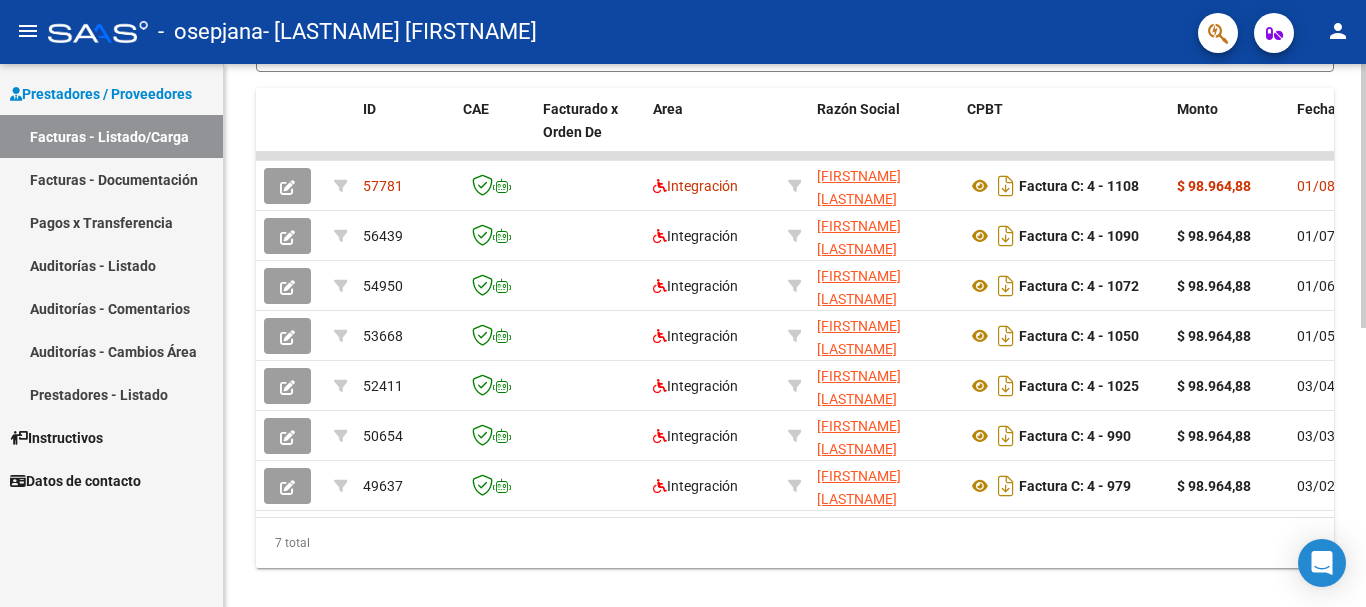 scroll, scrollTop: 575, scrollLeft: 0, axis: vertical 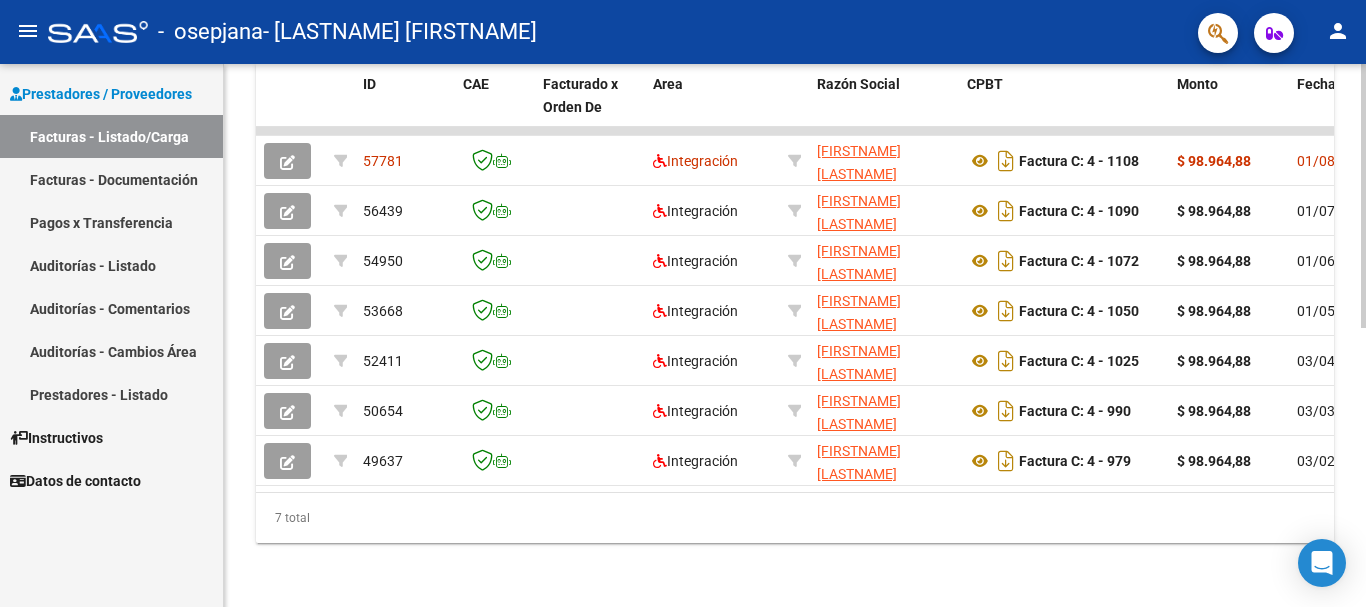 click on "Video tutorial   PRESTADORES -> Listado de CPBTs Emitidos por Prestadores / Proveedores (alt+q)   Cargar Comprobante
cloud_download  CSV  cloud_download  EXCEL  cloud_download  Estandar   Descarga Masiva
Filtros Id Area Area Todos Confirmado   Mostrar totalizadores   FILTROS DEL COMPROBANTE  Comprobante Tipo Comprobante Tipo Start date – End date Fec. Comprobante Desde / Hasta Días Emisión Desde(cant. días) Días Emisión Hasta(cant. días) CUIT / Razón Social Pto. Venta Nro. Comprobante Código SSS CAE Válido CAE Válido Todos Cargado Módulo Hosp. Todos Tiene facturacion Apócrifa Hospital Refes  FILTROS DE INTEGRACION  Período De Prestación Campos del Archivo de Rendición Devuelto x SSS (dr_envio) Todos Rendido x SSS (dr_envio) Tipo de Registro Tipo de Registro Período Presentación Período Presentación Campos del Legajo Asociado (preaprobación) Afiliado Legajo (cuil/nombre) Todos Solo facturas preaprobadas  MAS FILTROS  Todos Con Doc. Respaldatoria Todos Con Trazabilidad Todos – – [NUMBER]" 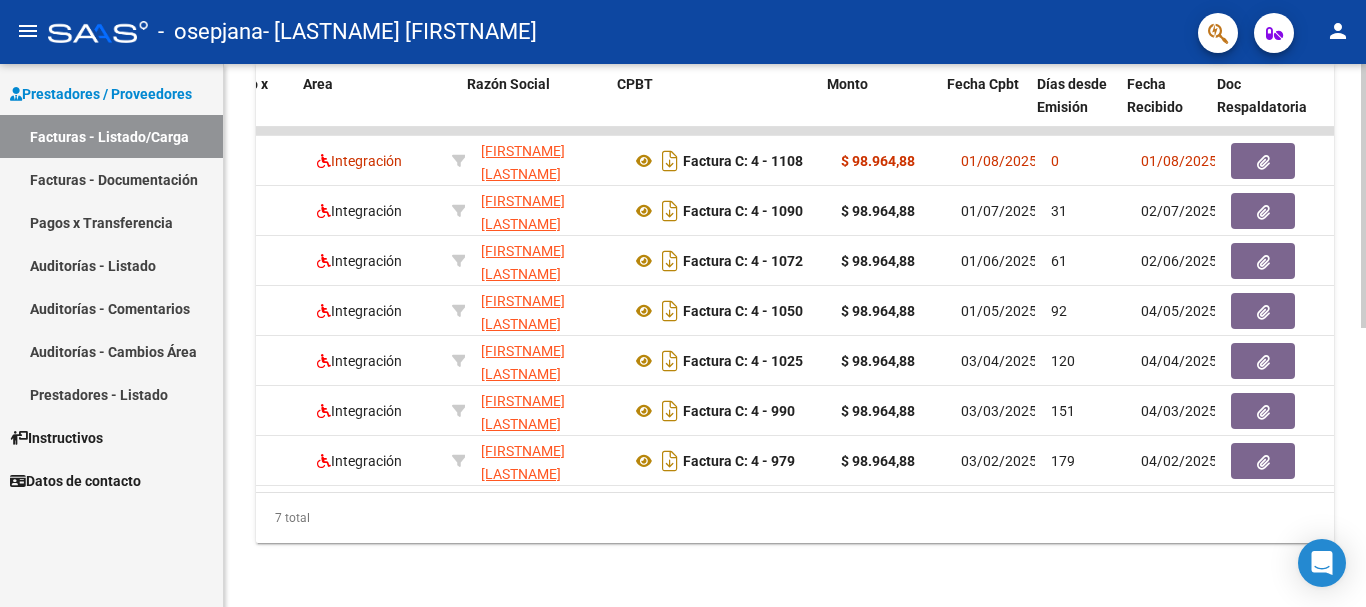 scroll, scrollTop: 0, scrollLeft: 400, axis: horizontal 